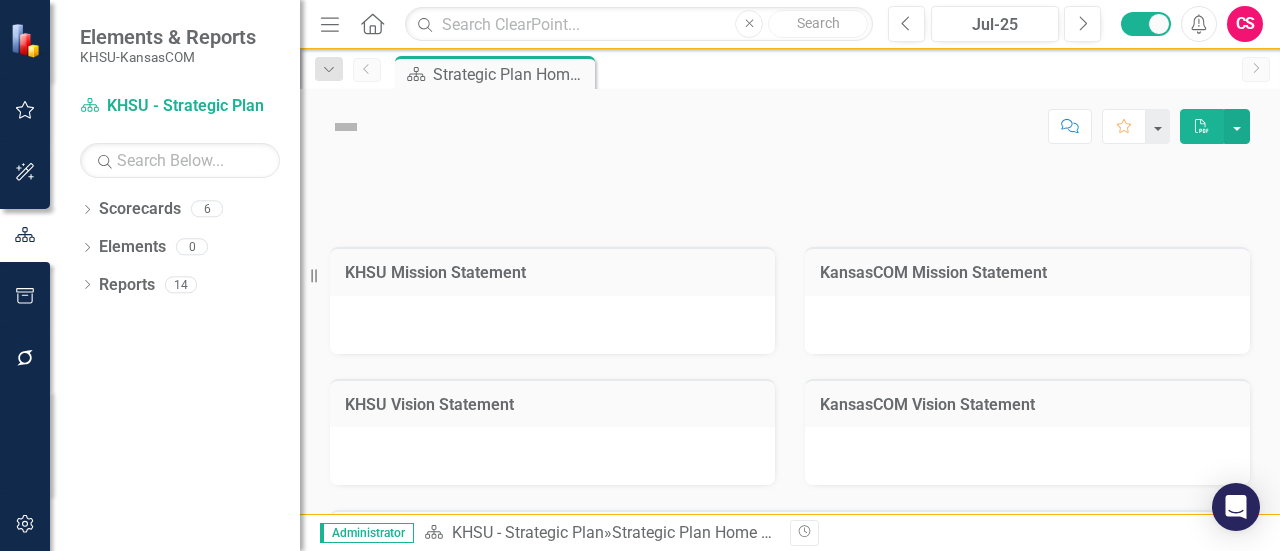 scroll, scrollTop: 0, scrollLeft: 0, axis: both 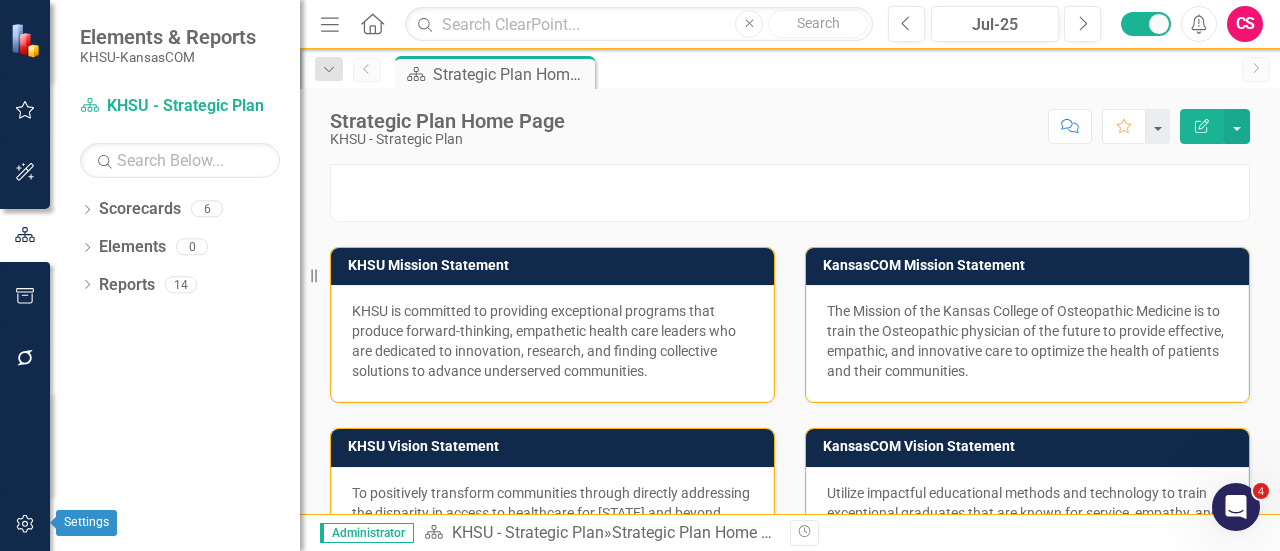 click 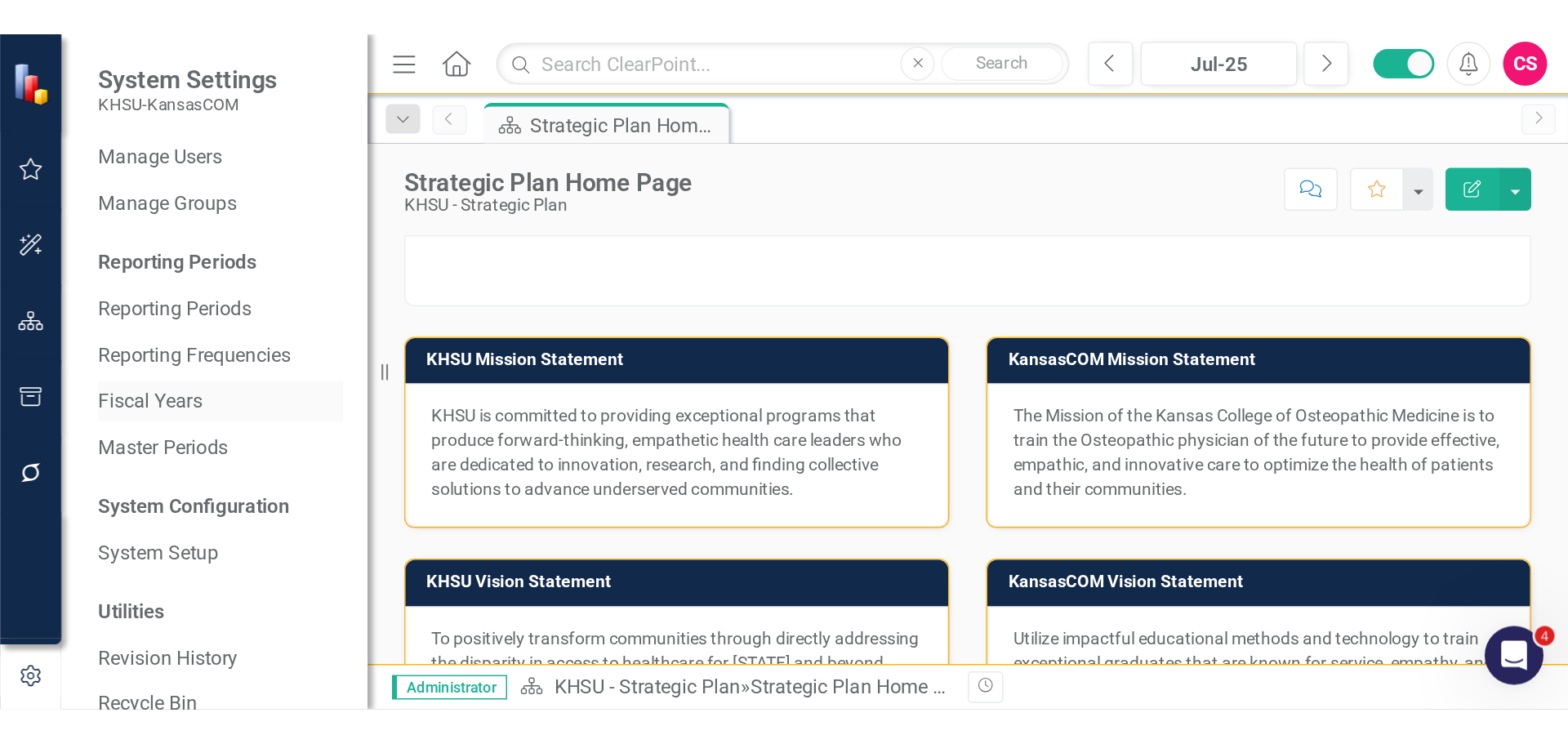 scroll, scrollTop: 62, scrollLeft: 0, axis: vertical 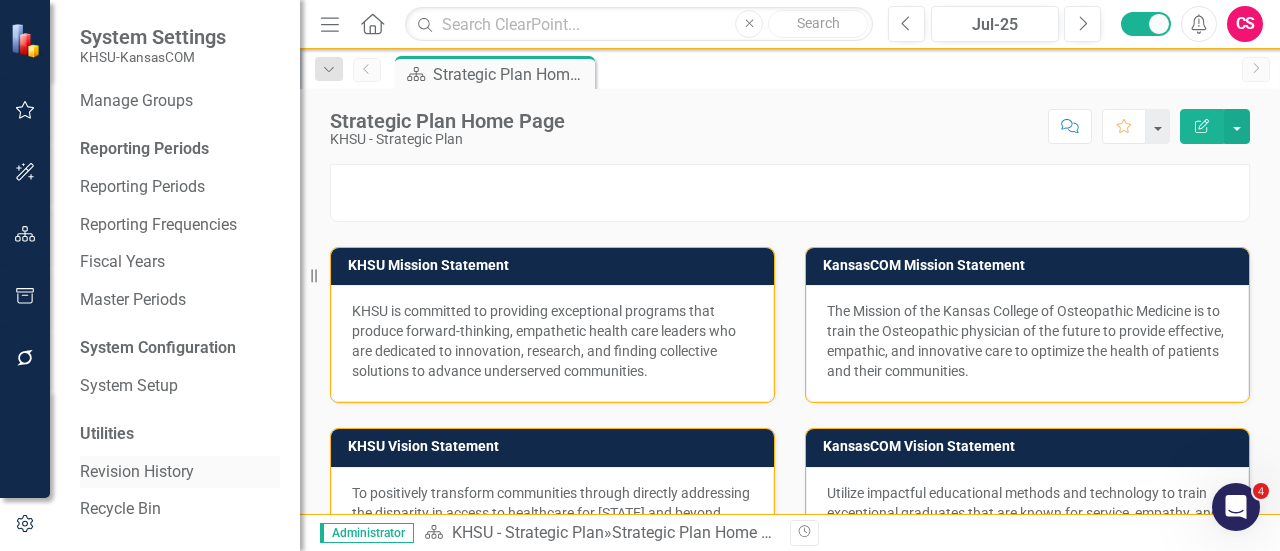 click on "Revision History" at bounding box center [180, 472] 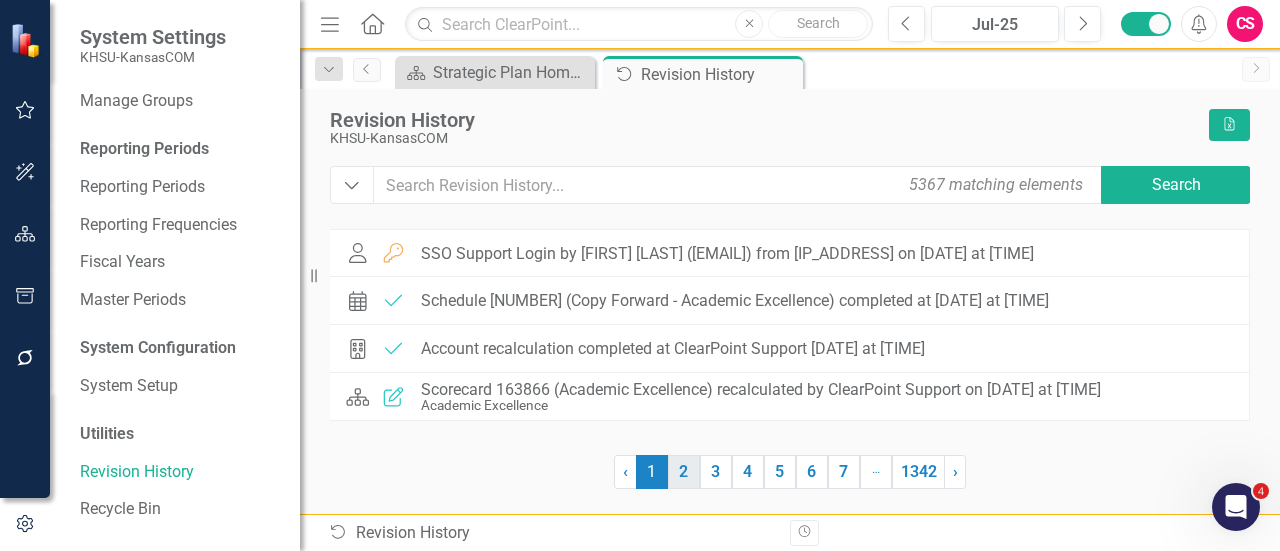click on "2" at bounding box center [684, 472] 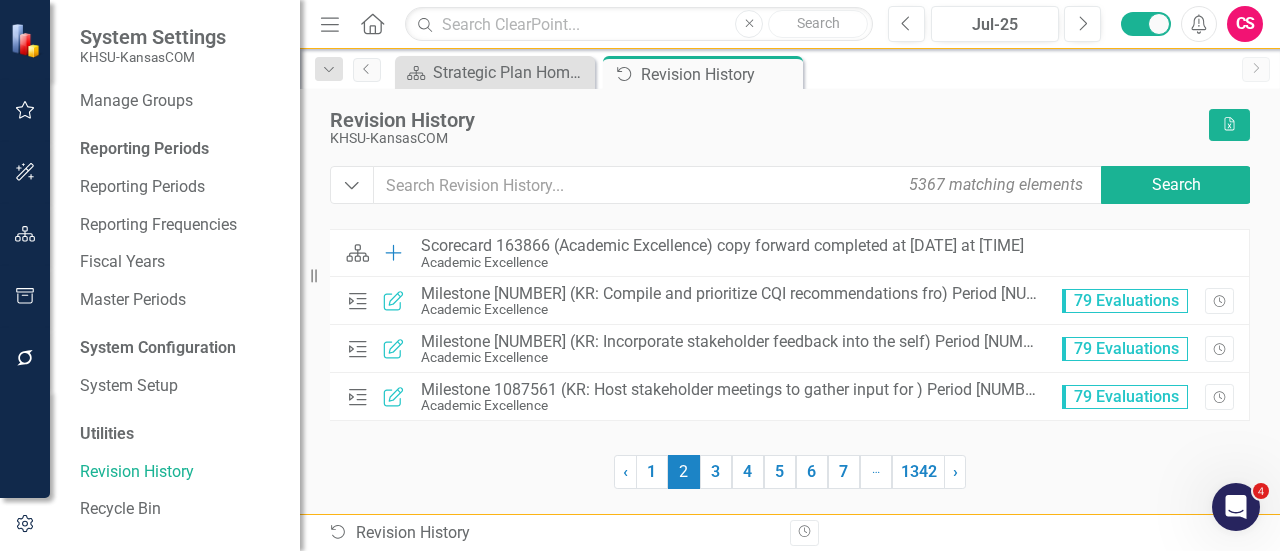 click on "2 (current)" at bounding box center (684, 472) 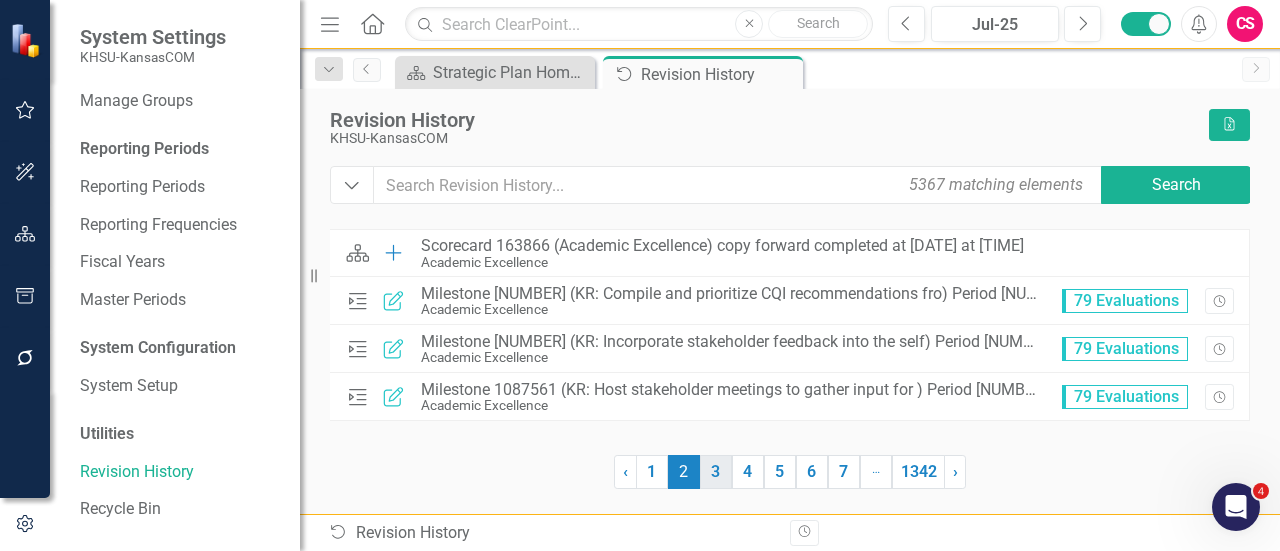 click on "3" at bounding box center [716, 472] 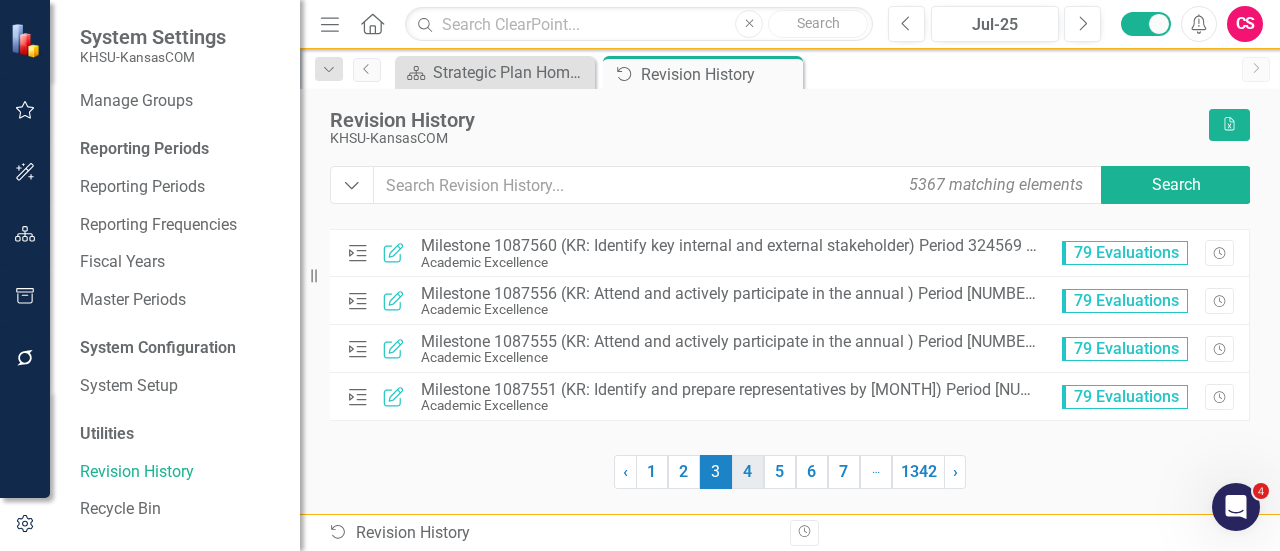 click on "4" at bounding box center [748, 472] 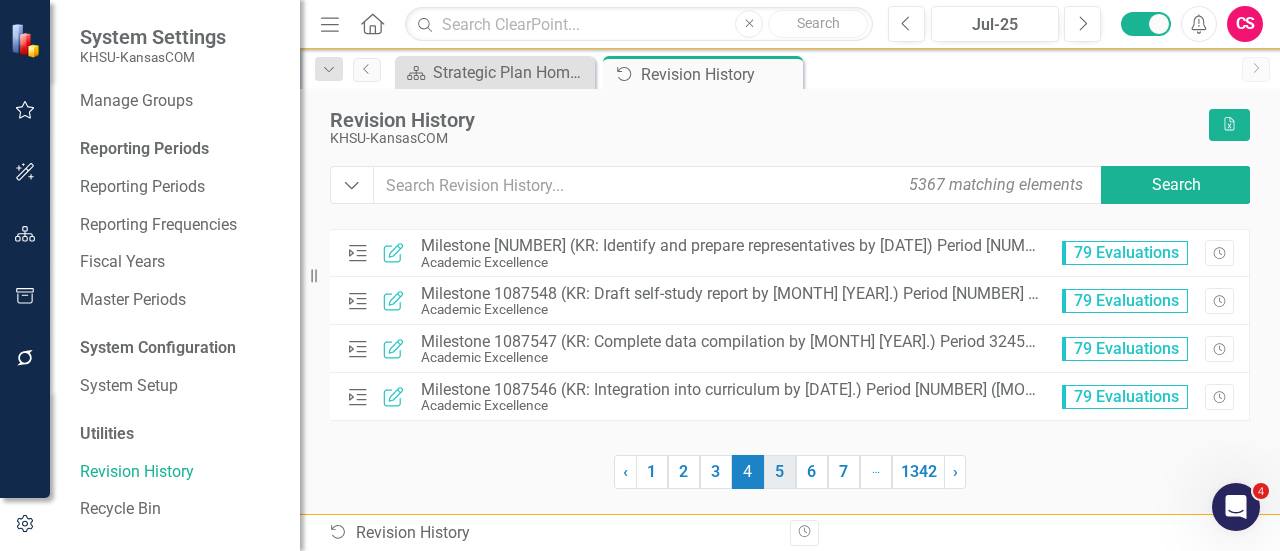 click on "5" at bounding box center [780, 472] 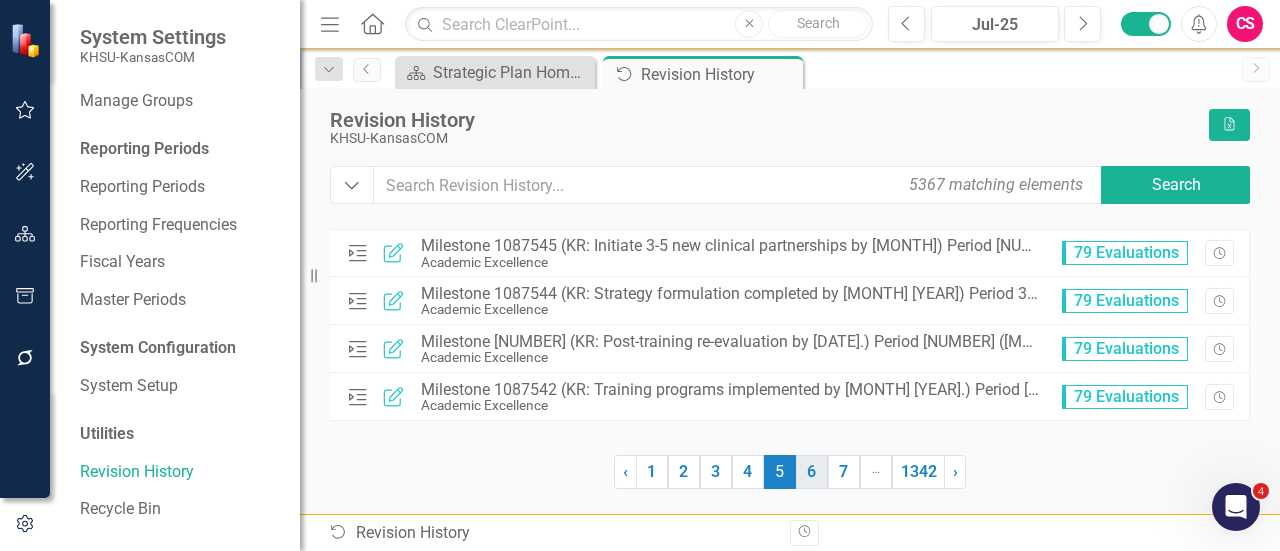click on "6" at bounding box center [812, 472] 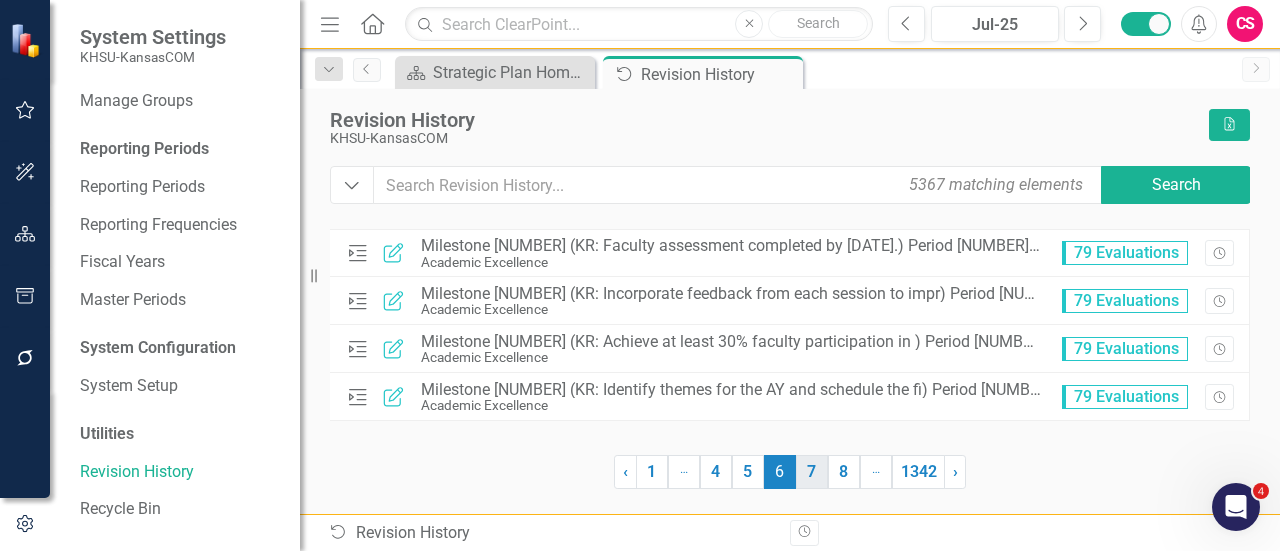 click on "7" at bounding box center (812, 472) 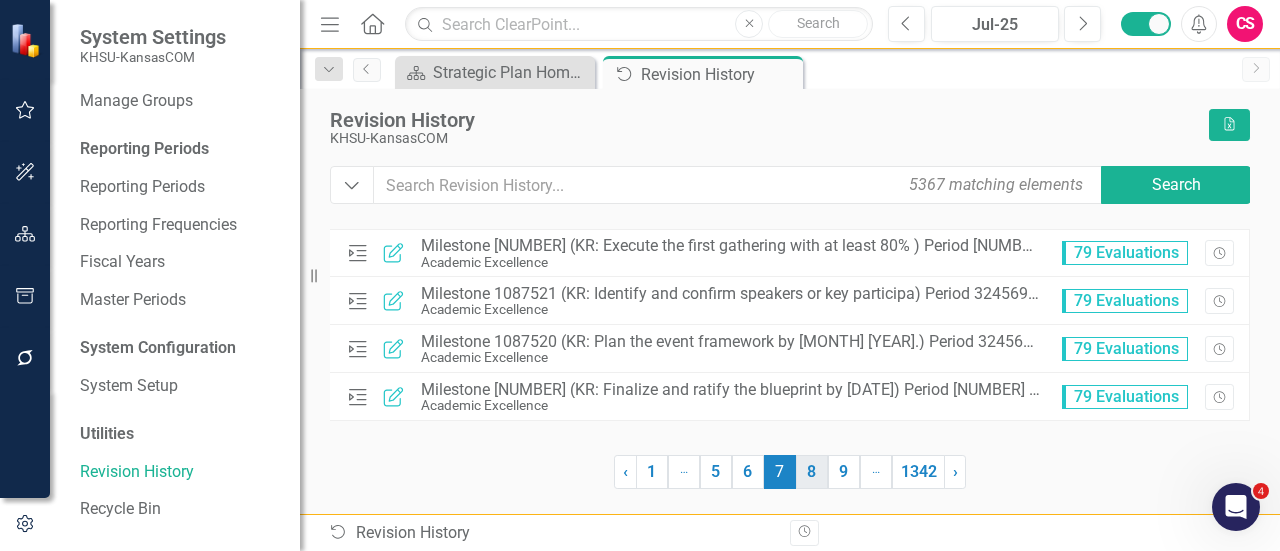 click on "8" at bounding box center (812, 472) 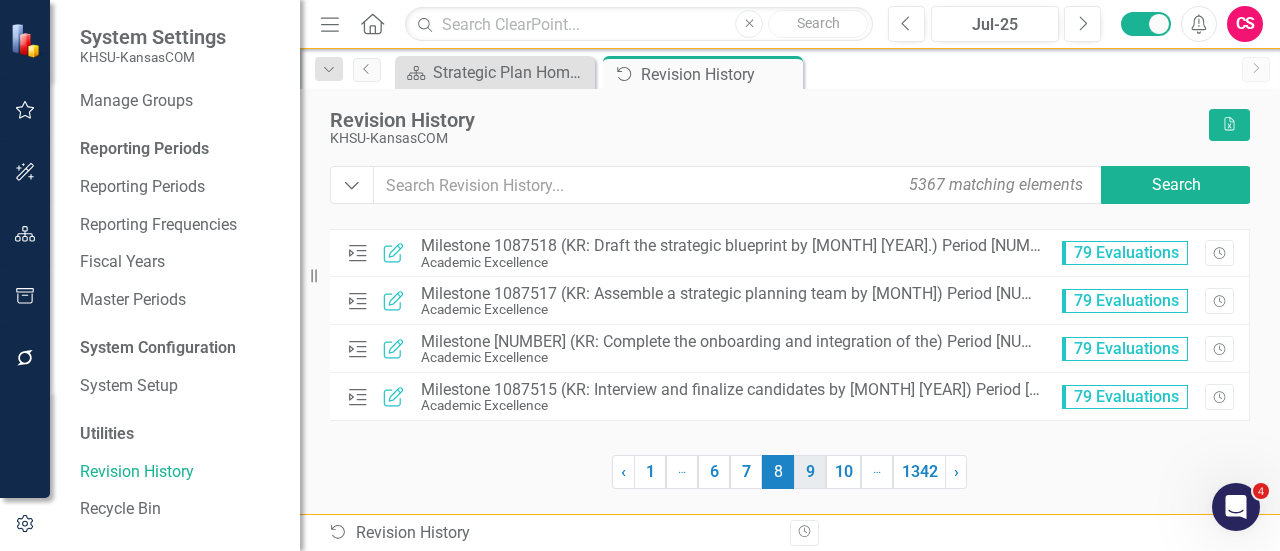 click on "9" at bounding box center [810, 472] 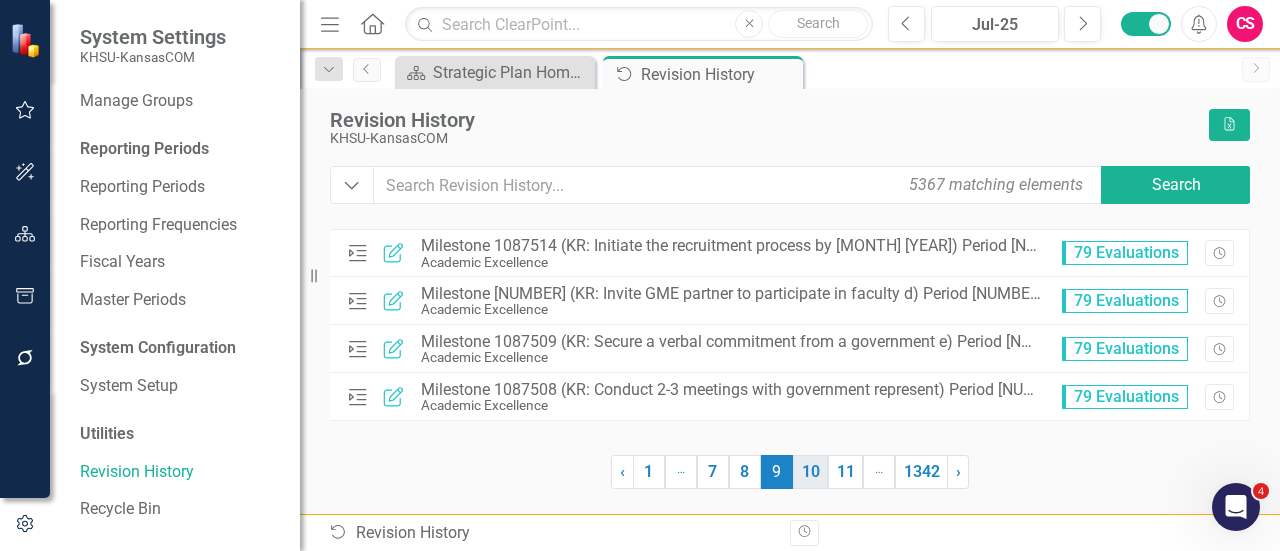 click on "10" at bounding box center (810, 472) 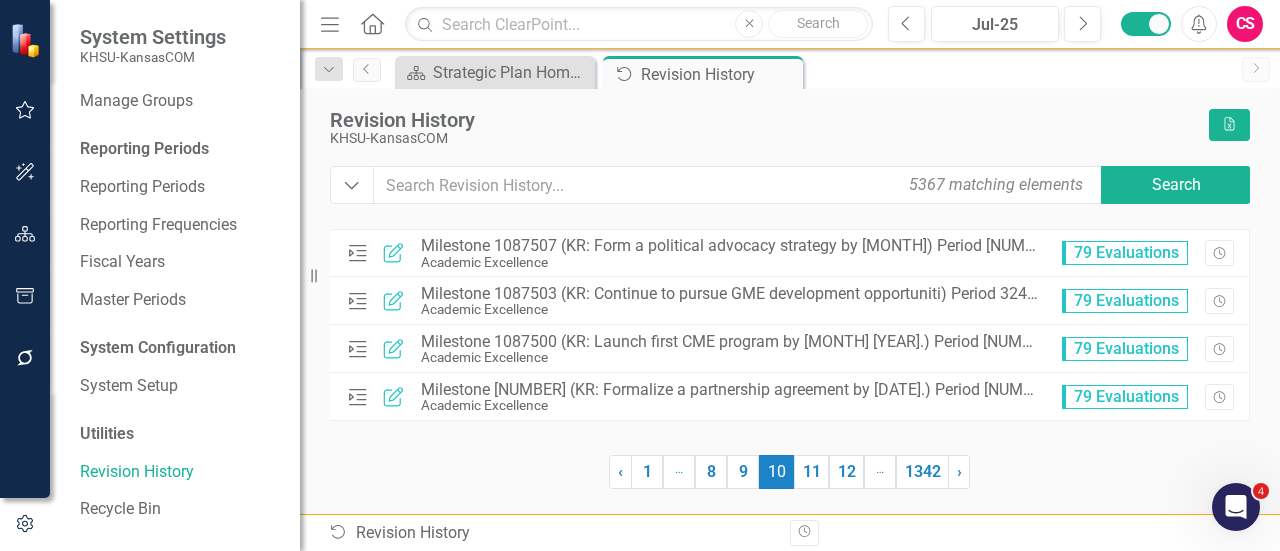 click on "11" at bounding box center (811, 472) 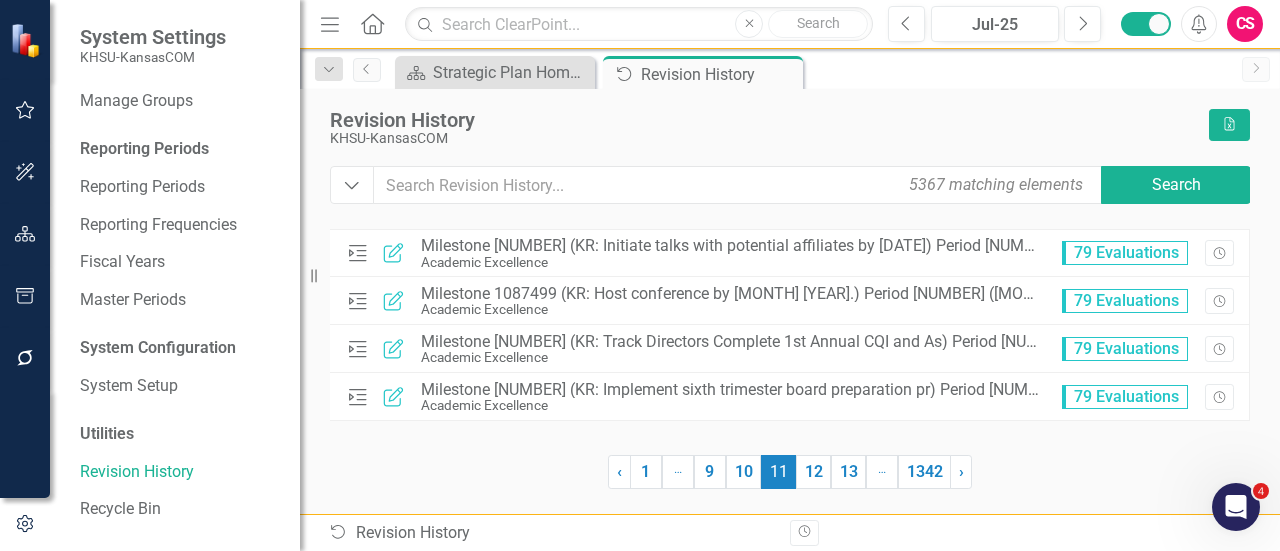 click on "12" at bounding box center (813, 472) 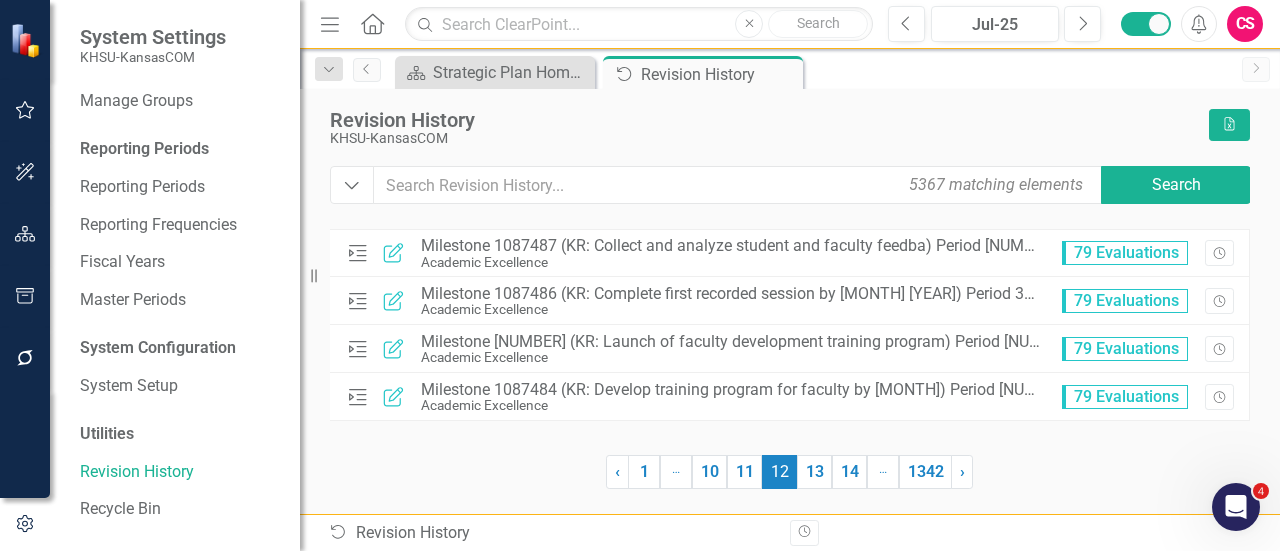 click on "13" at bounding box center [814, 472] 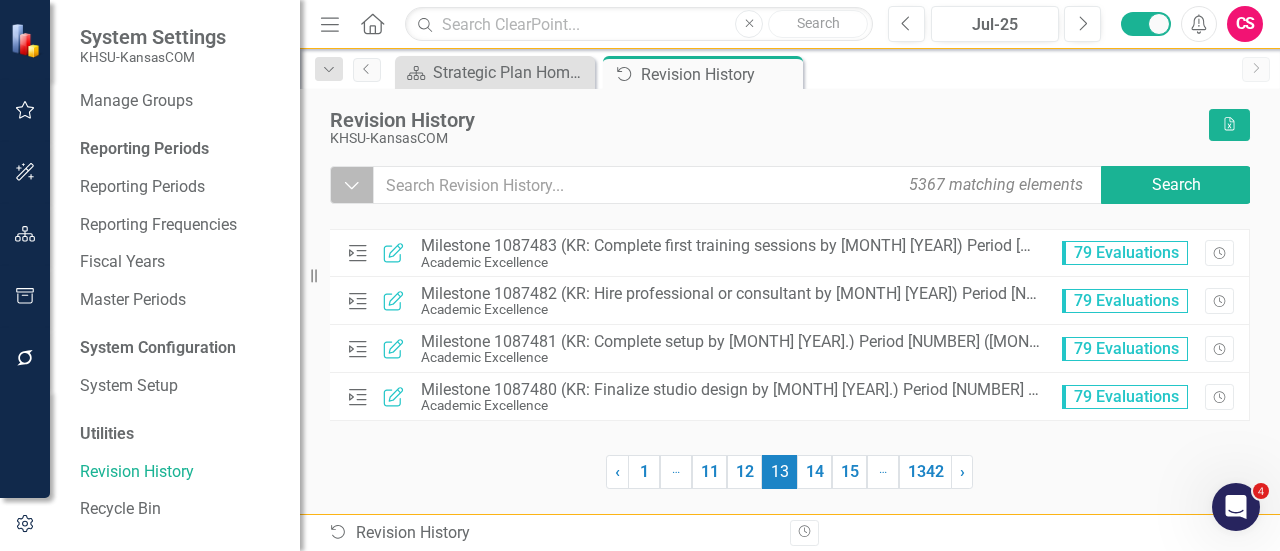 click on "Dropdown" at bounding box center (352, 185) 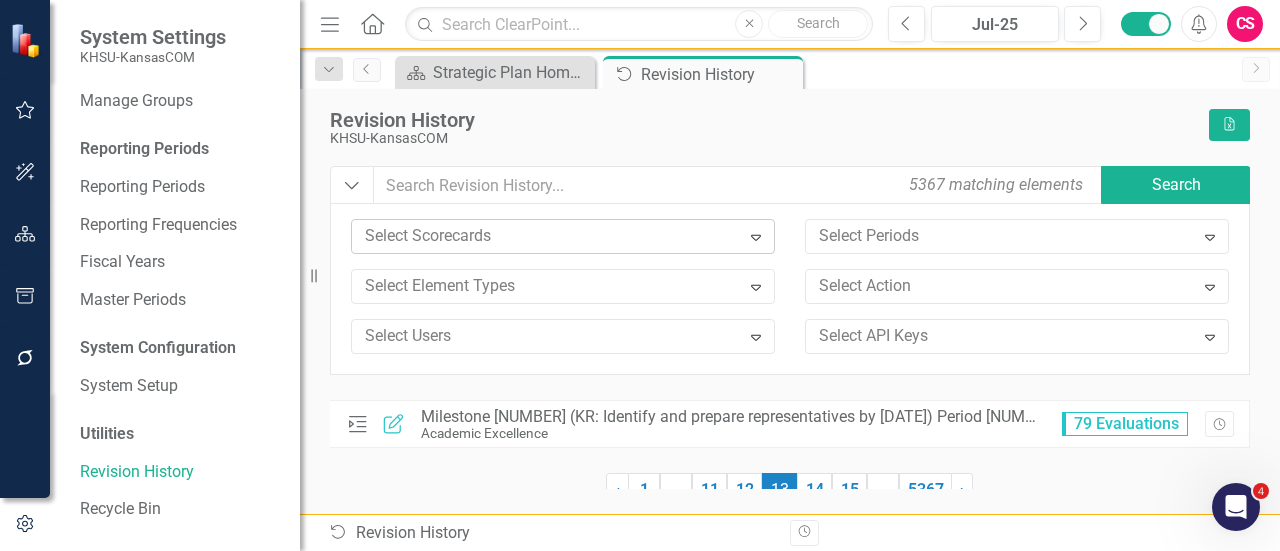 click at bounding box center [548, 236] 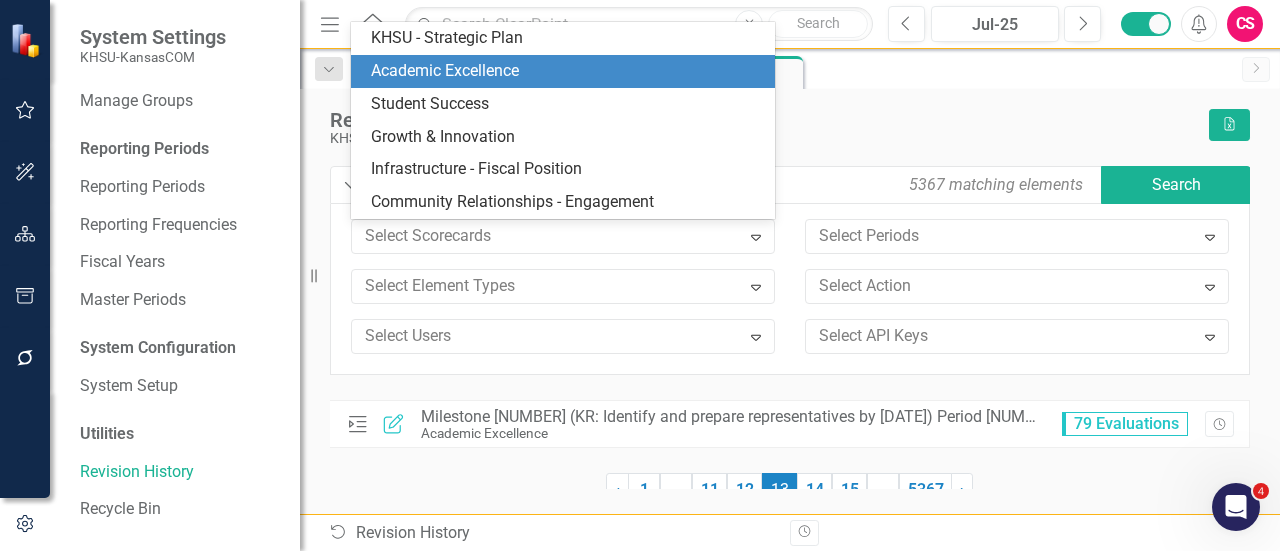 click on "Academic Excellence" at bounding box center [567, 71] 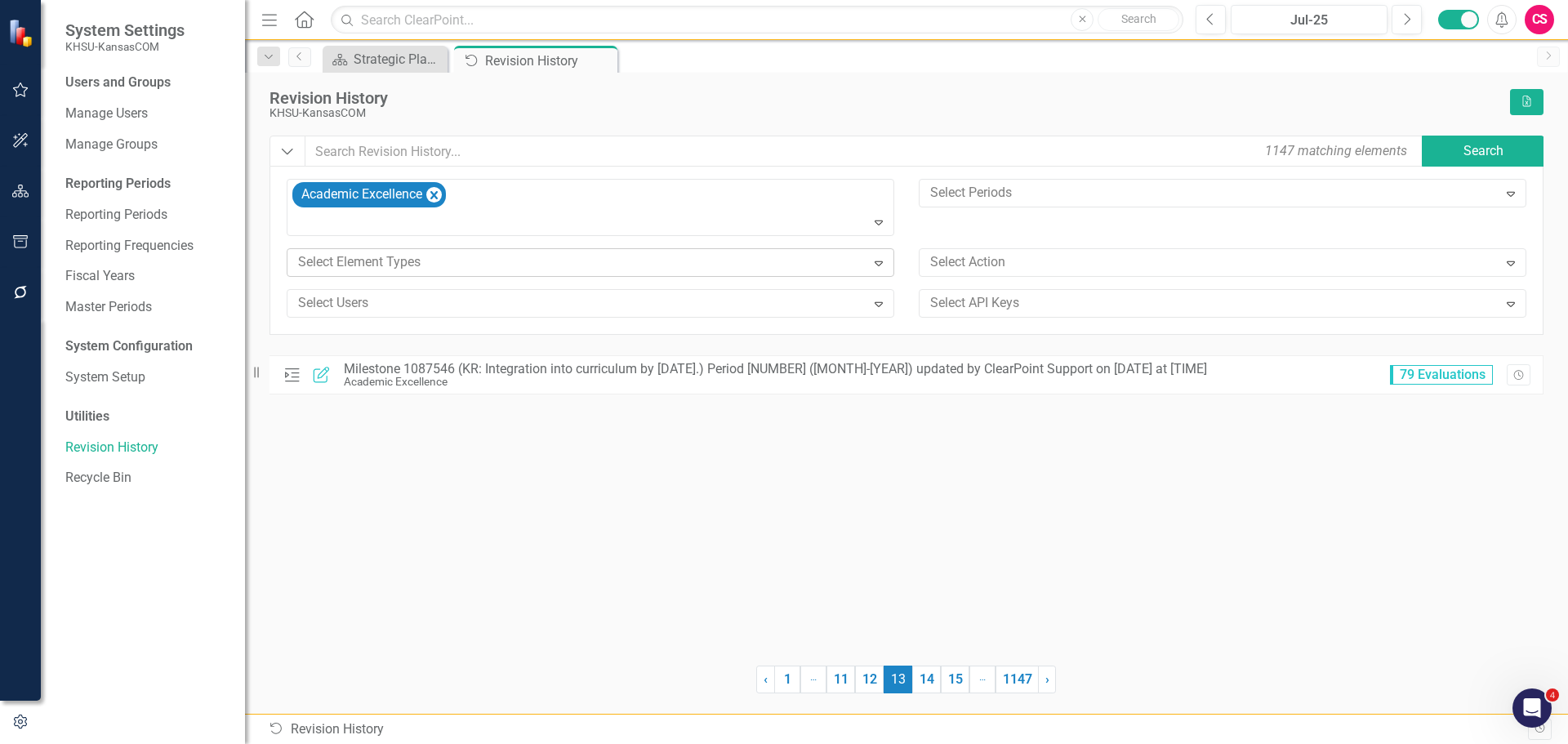 scroll, scrollTop: 0, scrollLeft: 0, axis: both 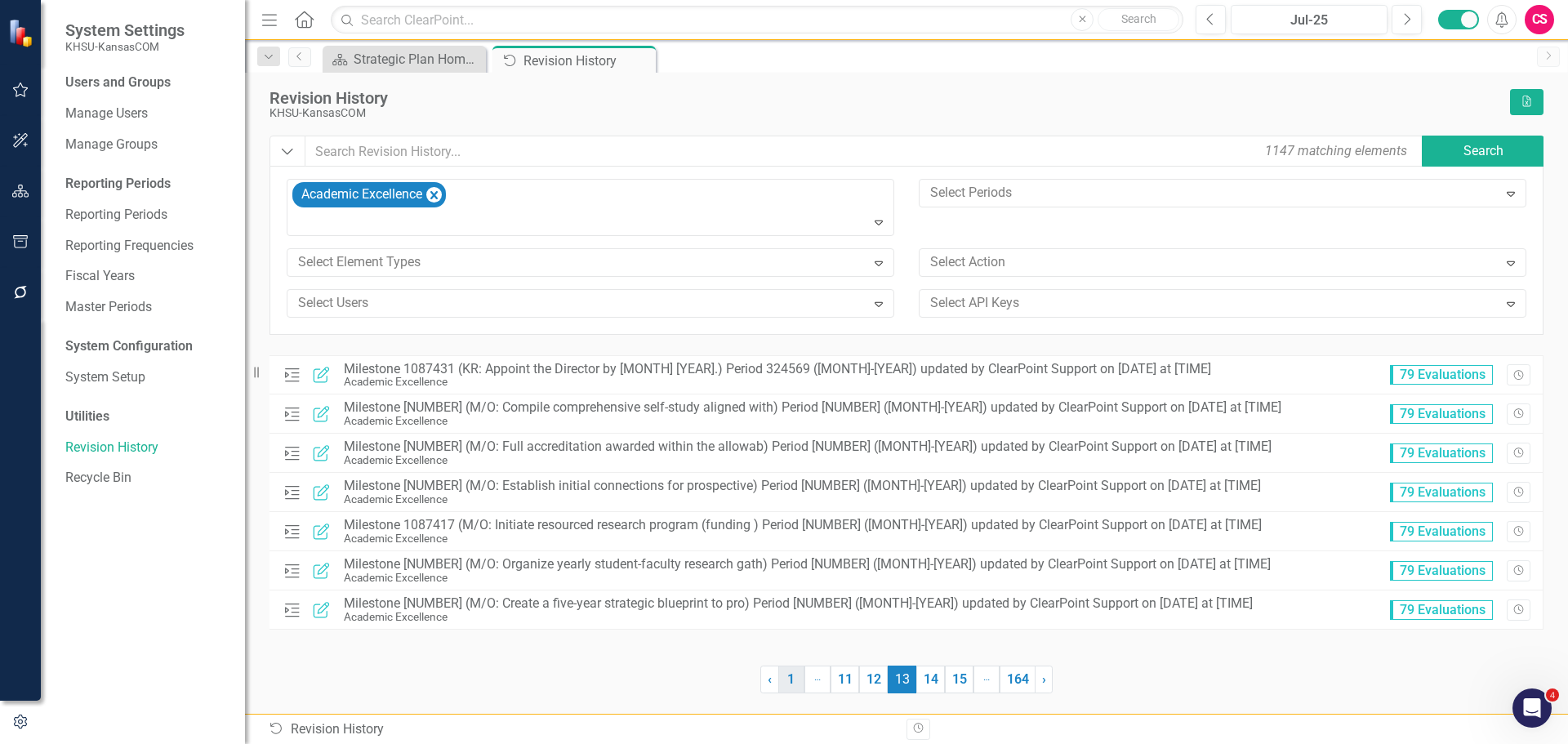 click on "1" at bounding box center [791, 679] 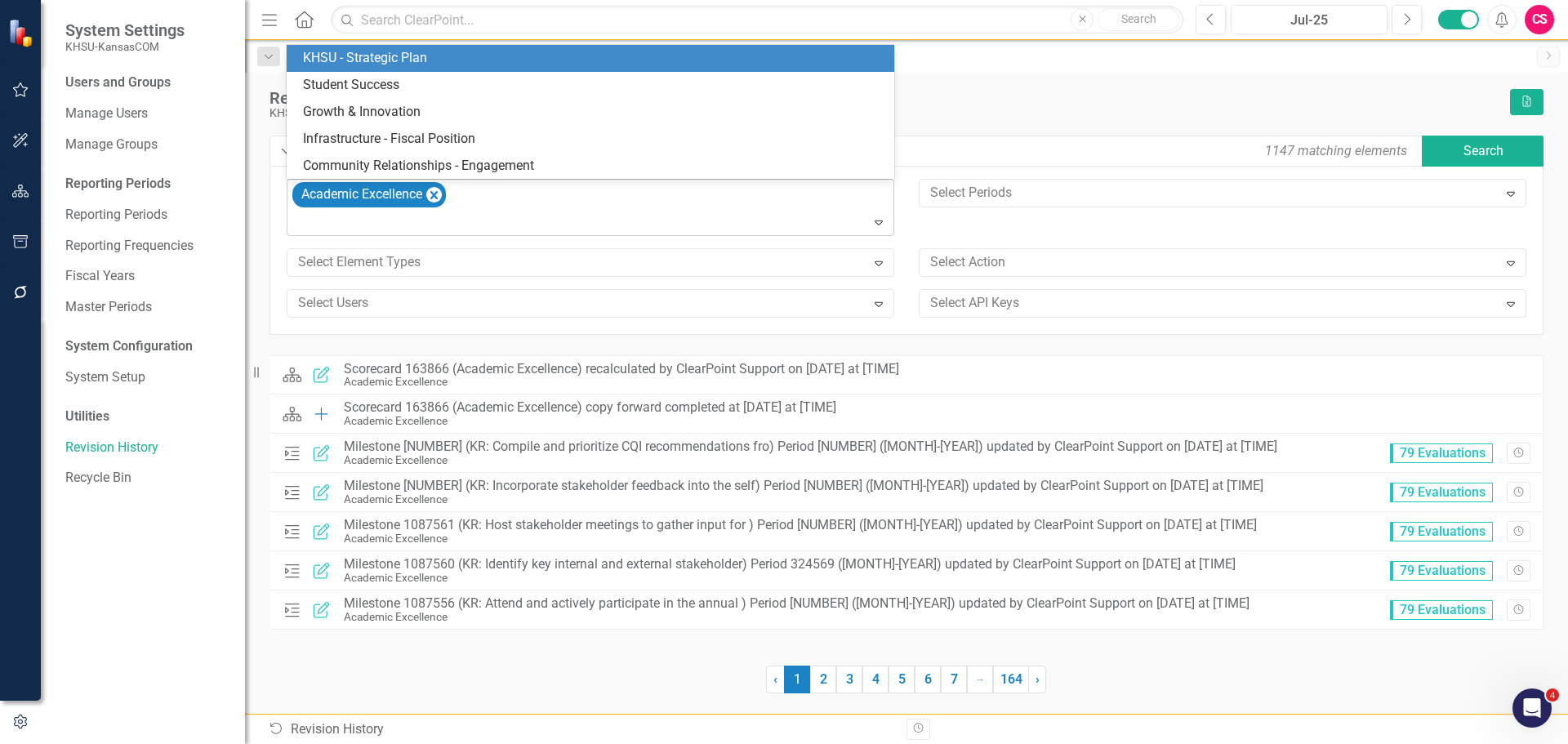 click on "Academic Excellence" at bounding box center [591, 207] 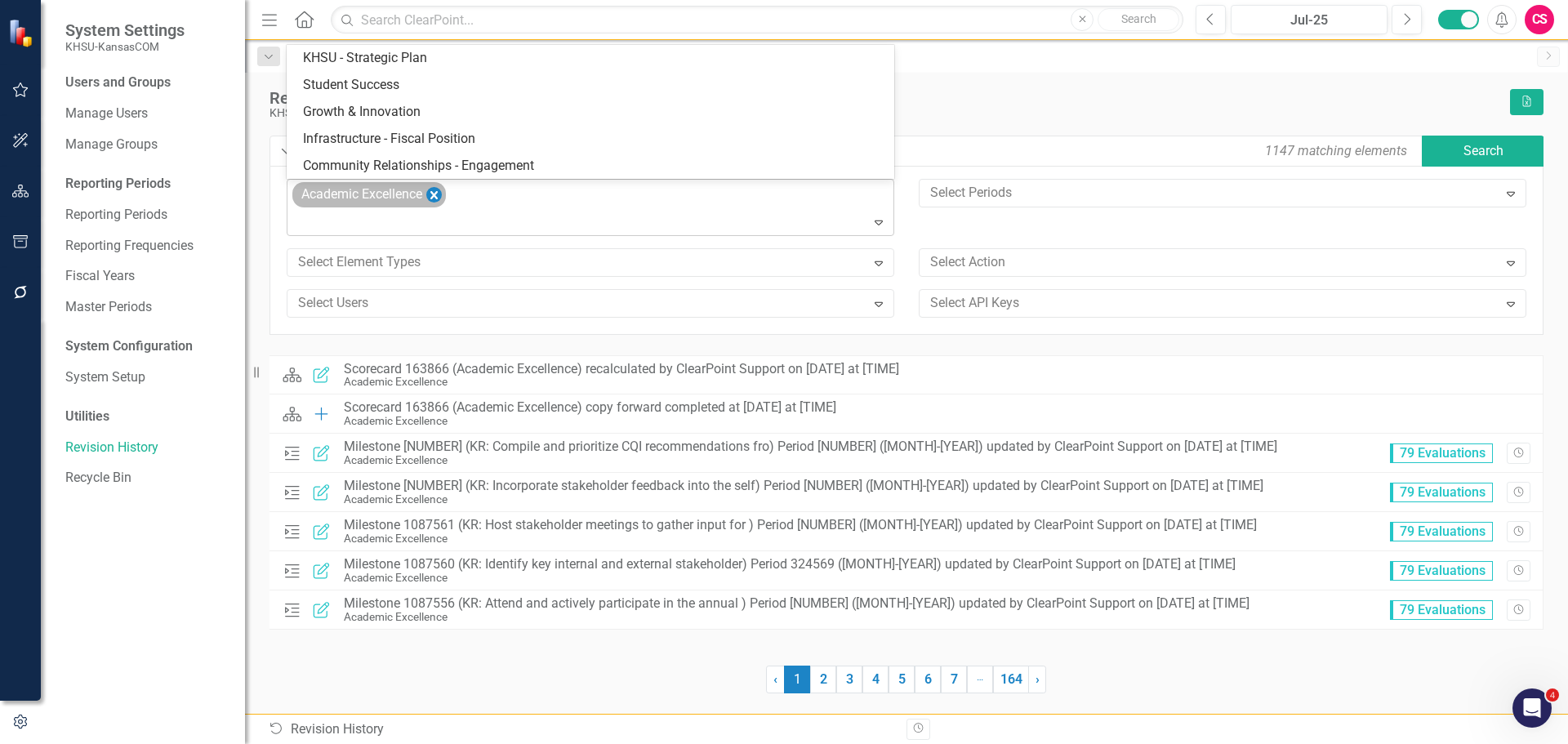 click 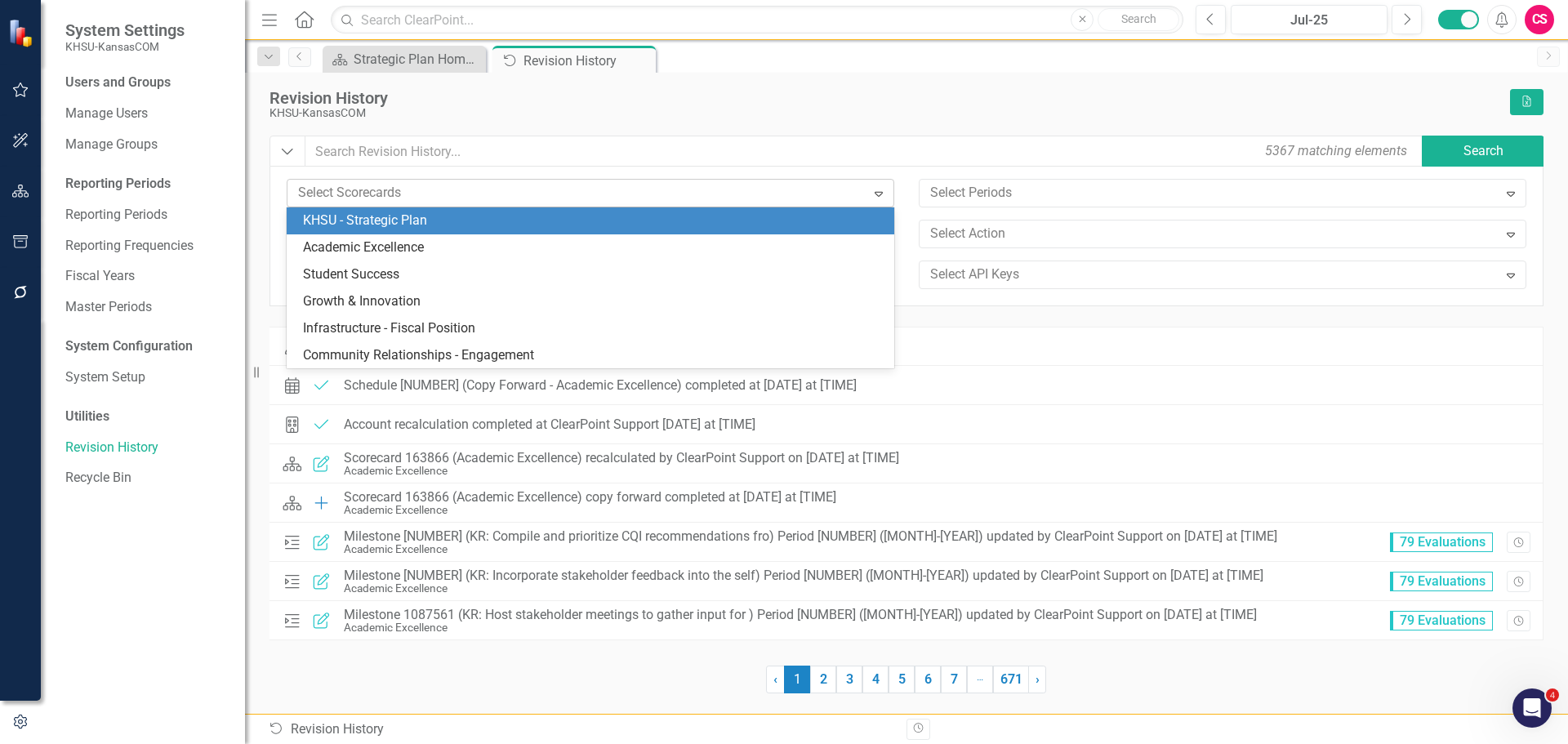 click on "KHSU - Strategic Plan" at bounding box center [594, 221] 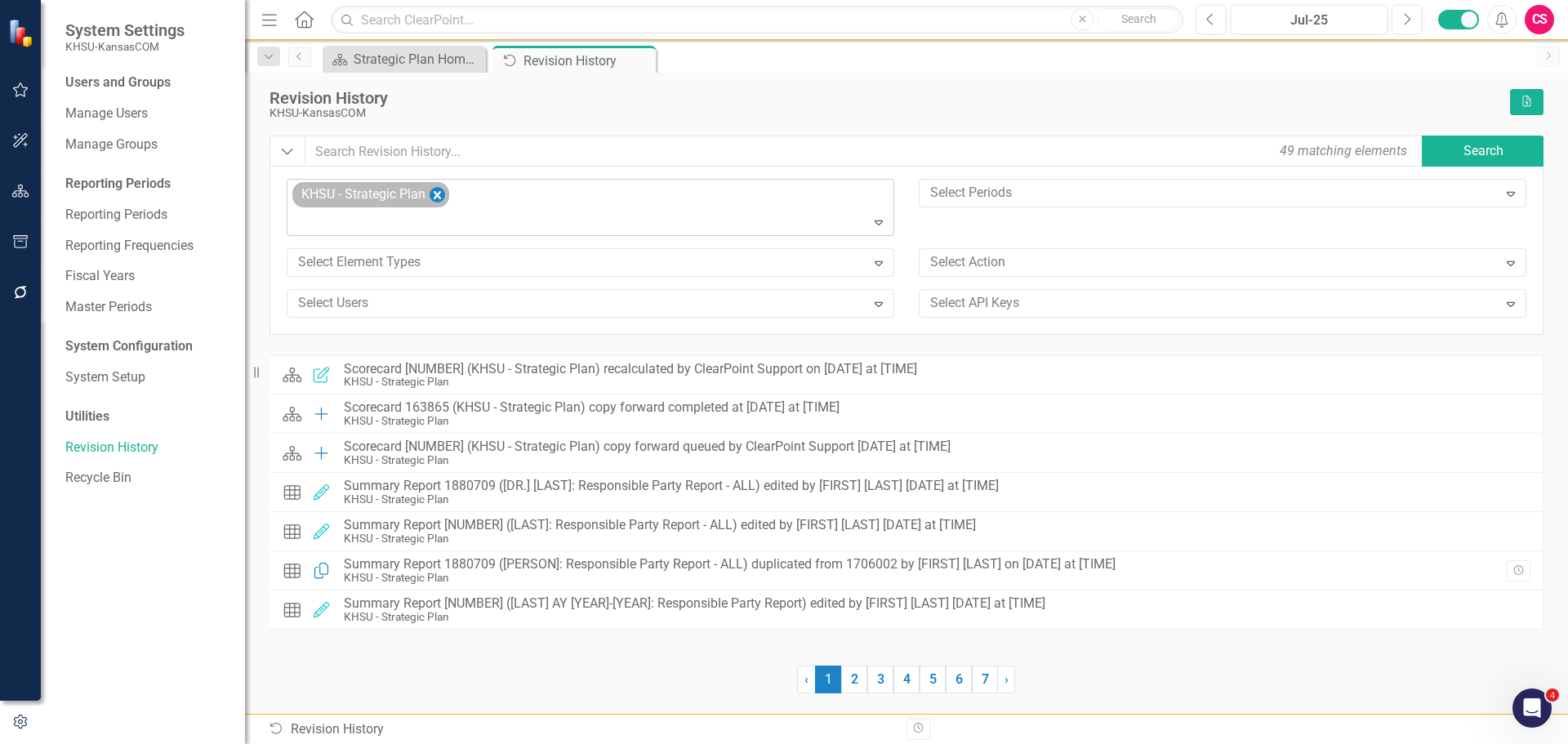 click 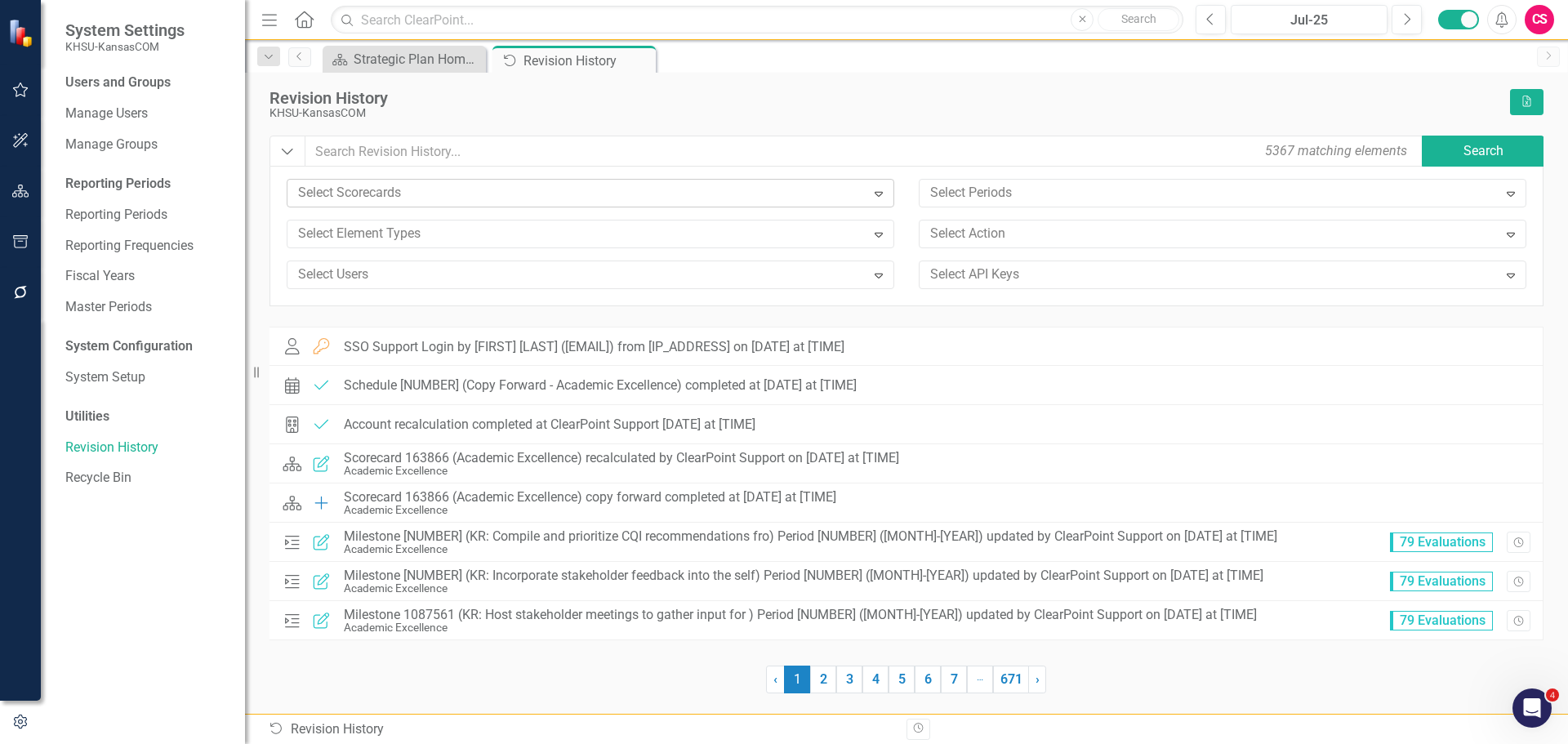 click at bounding box center (578, 193) 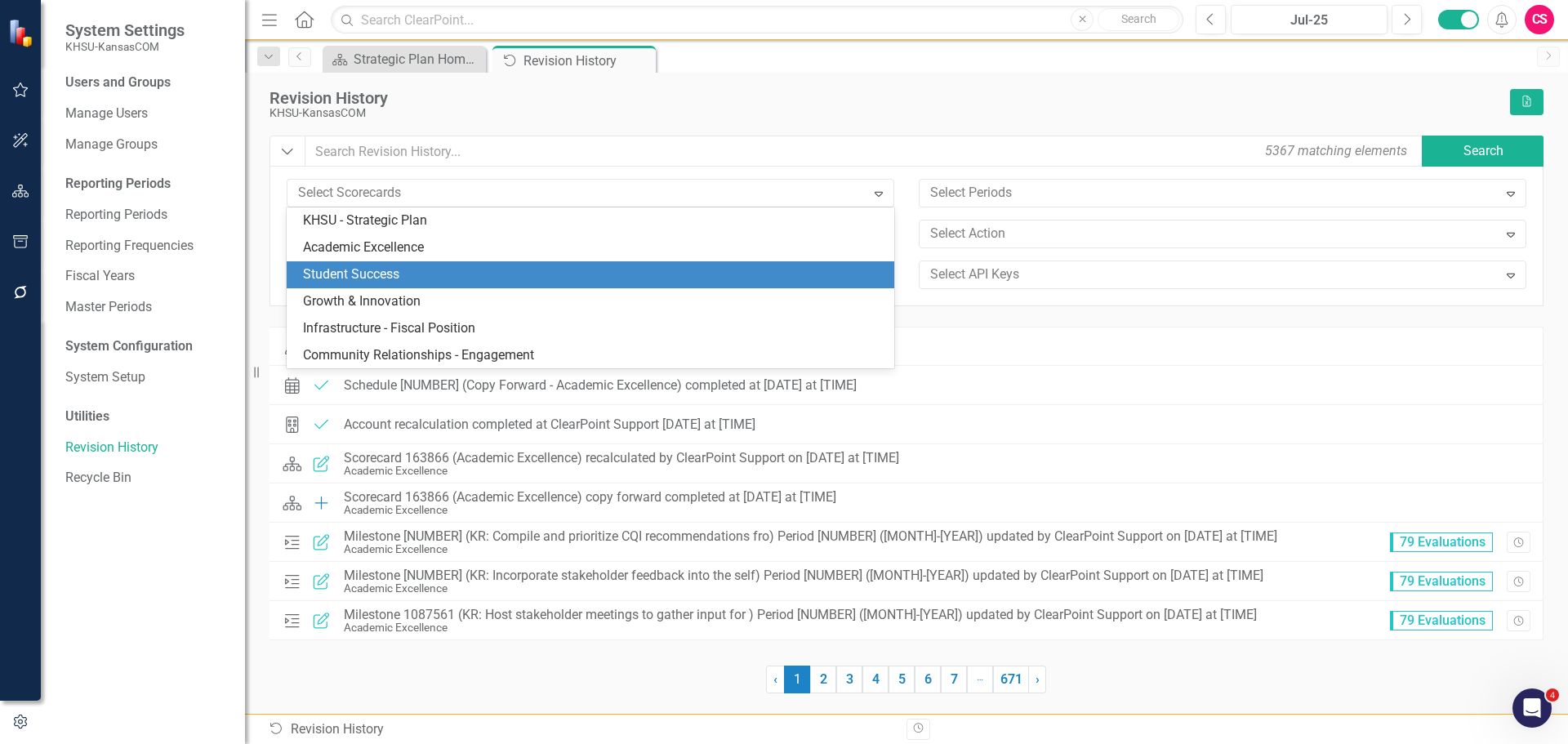 click on "Student Success" at bounding box center (590, 274) 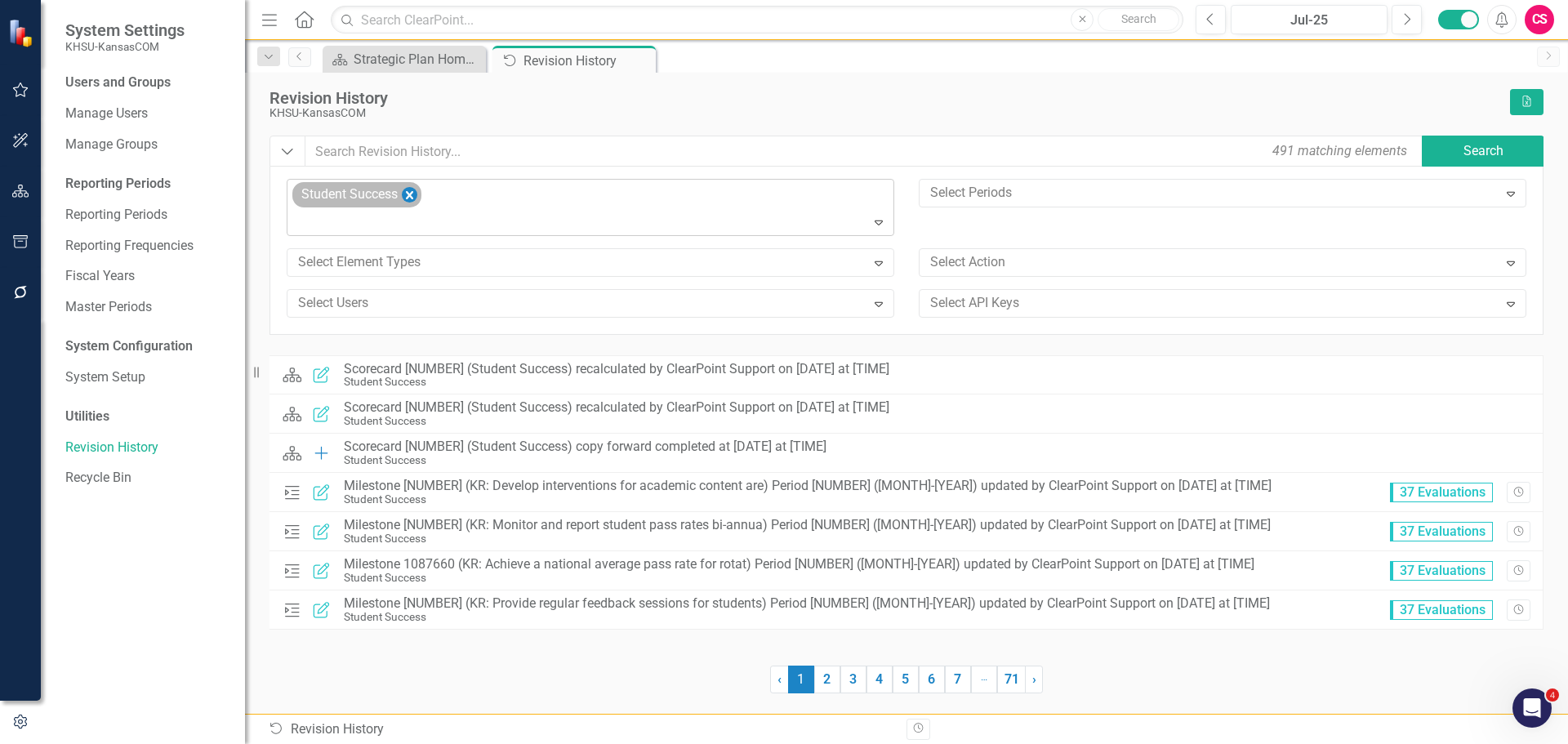click 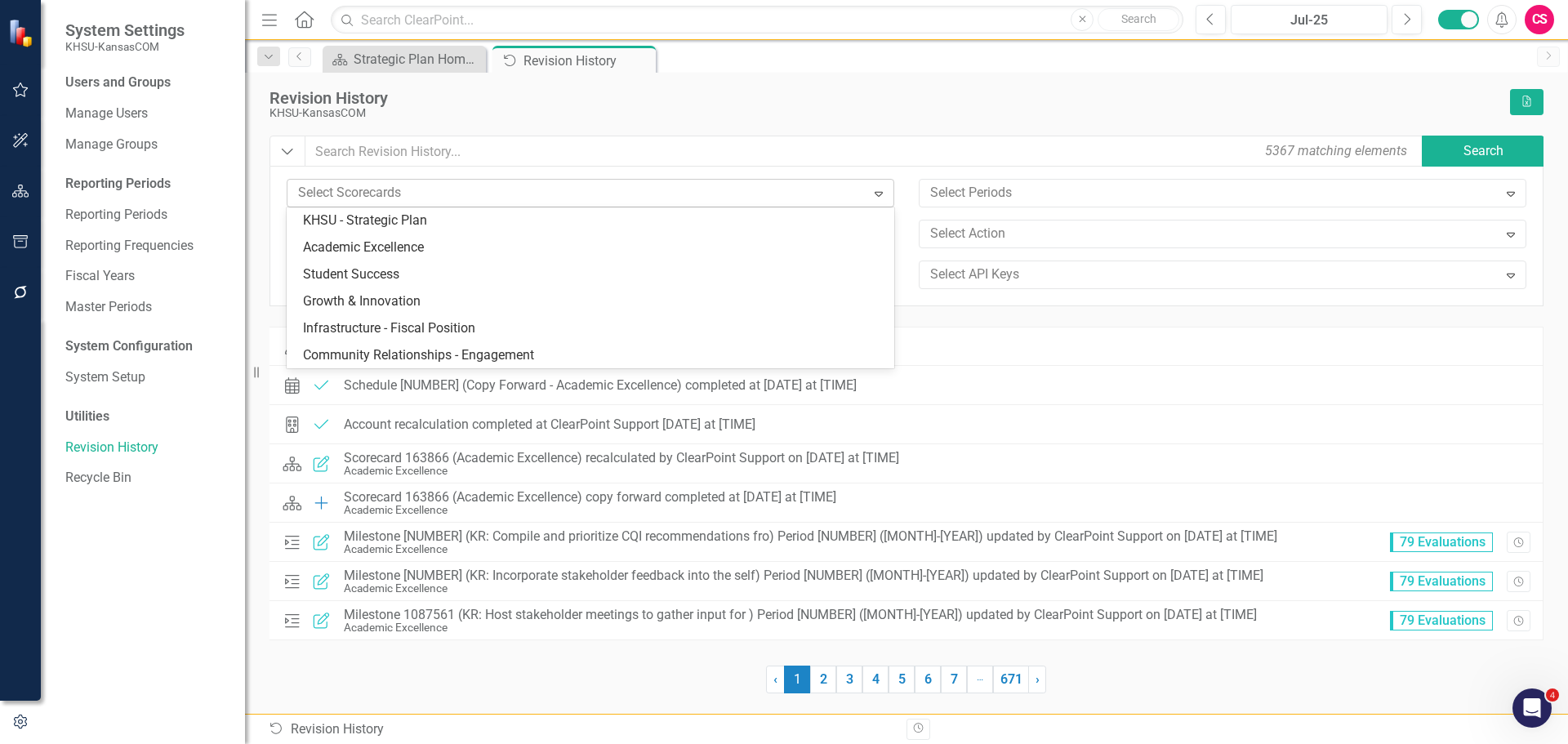 click at bounding box center (578, 193) 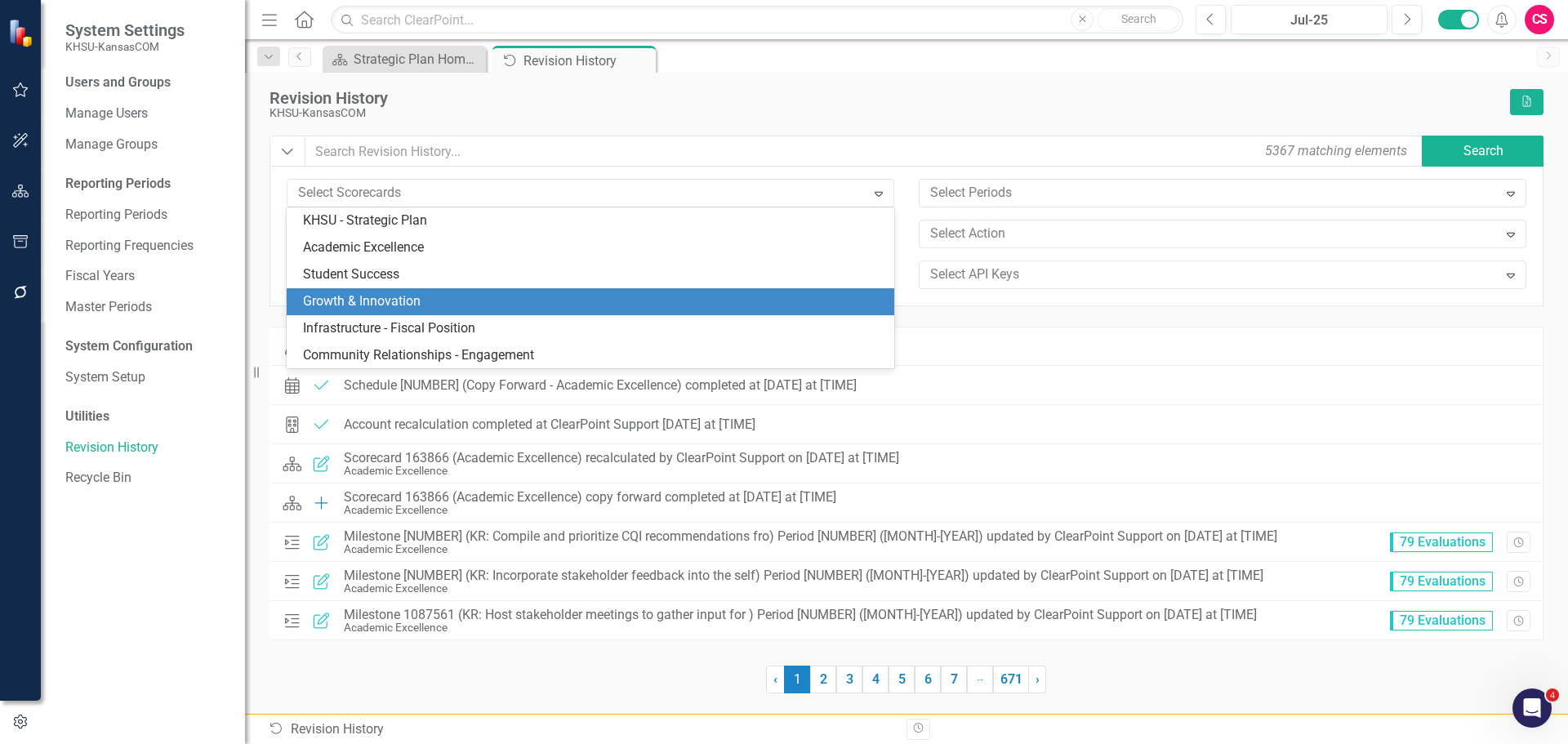click on "Growth & Innovation" at bounding box center (590, 301) 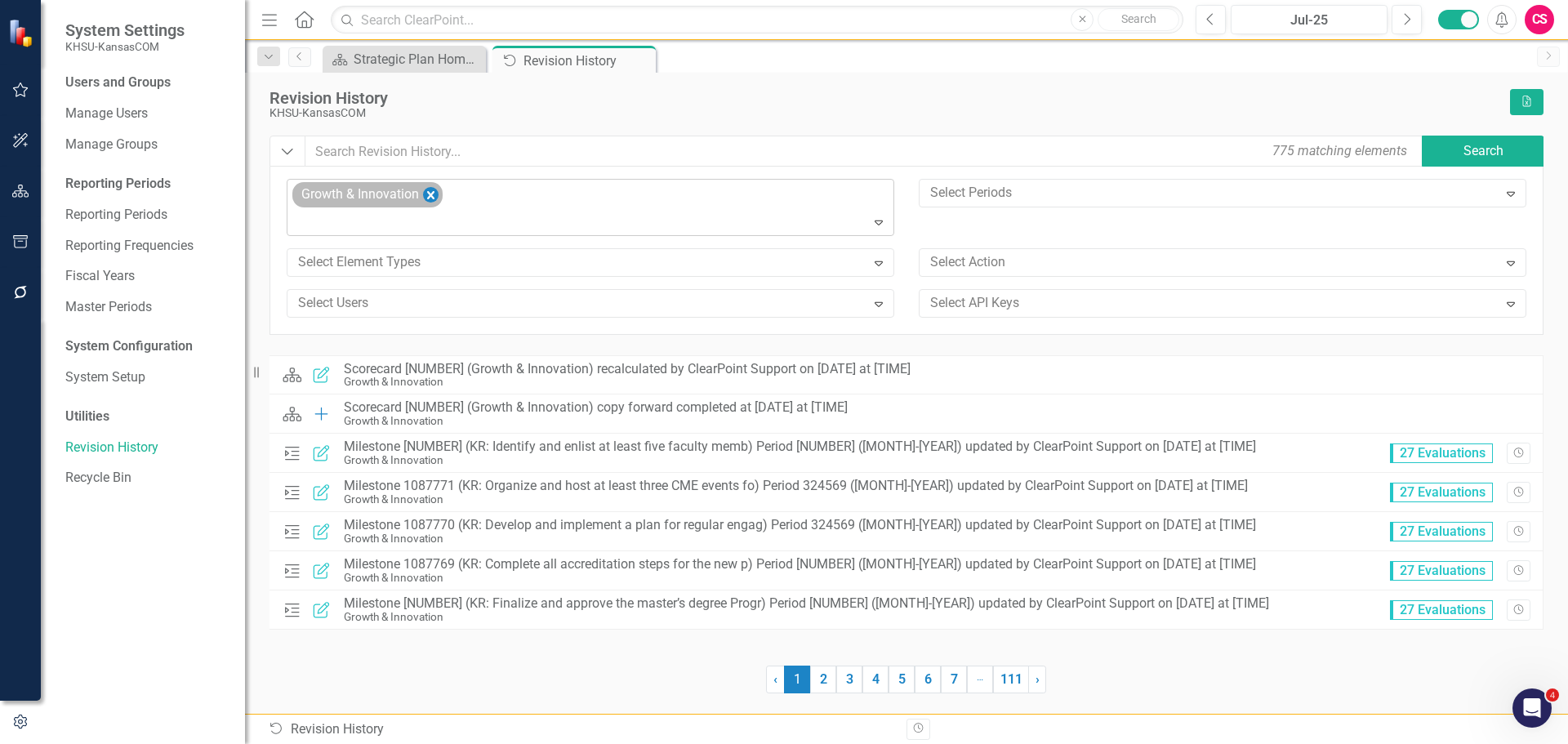 click 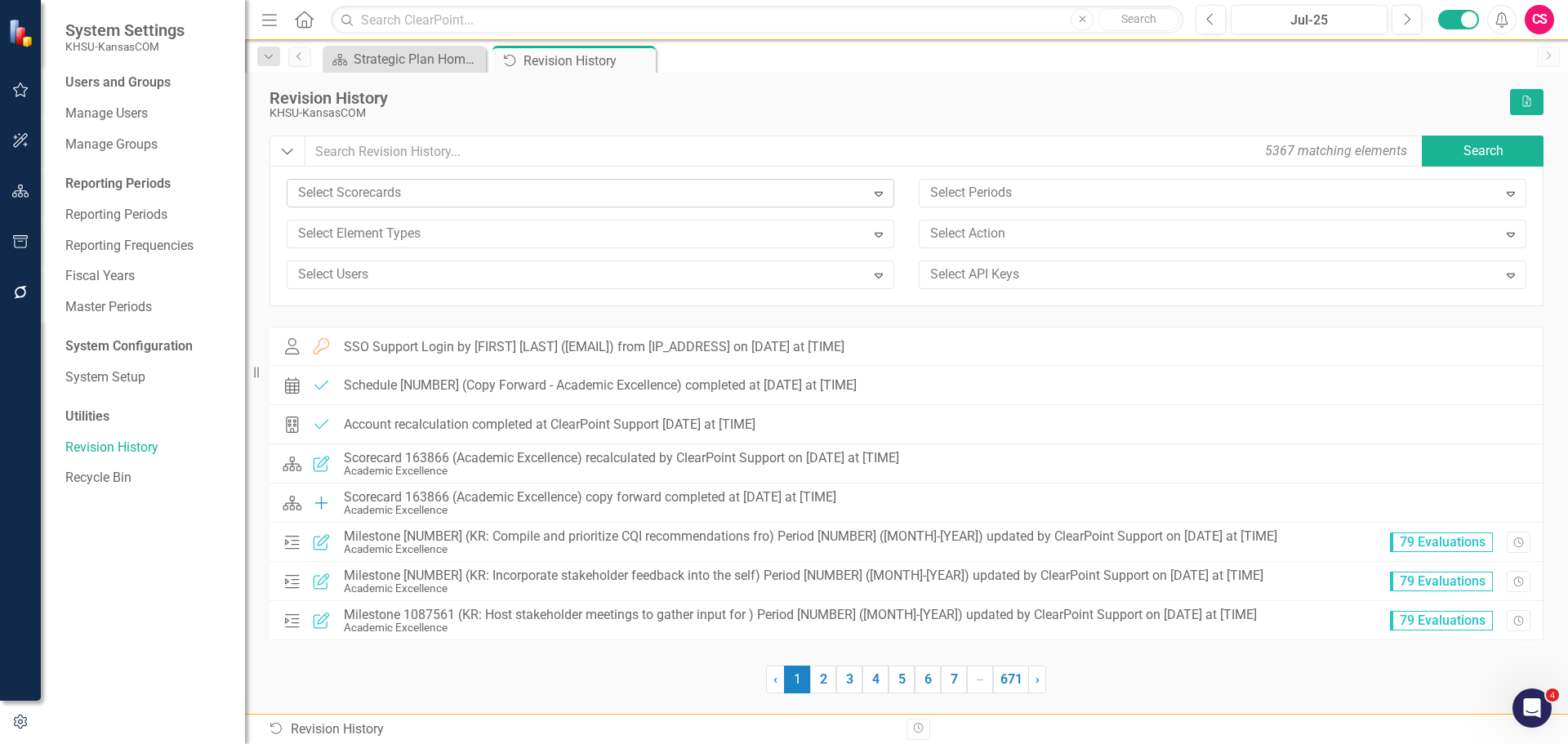 click at bounding box center [578, 193] 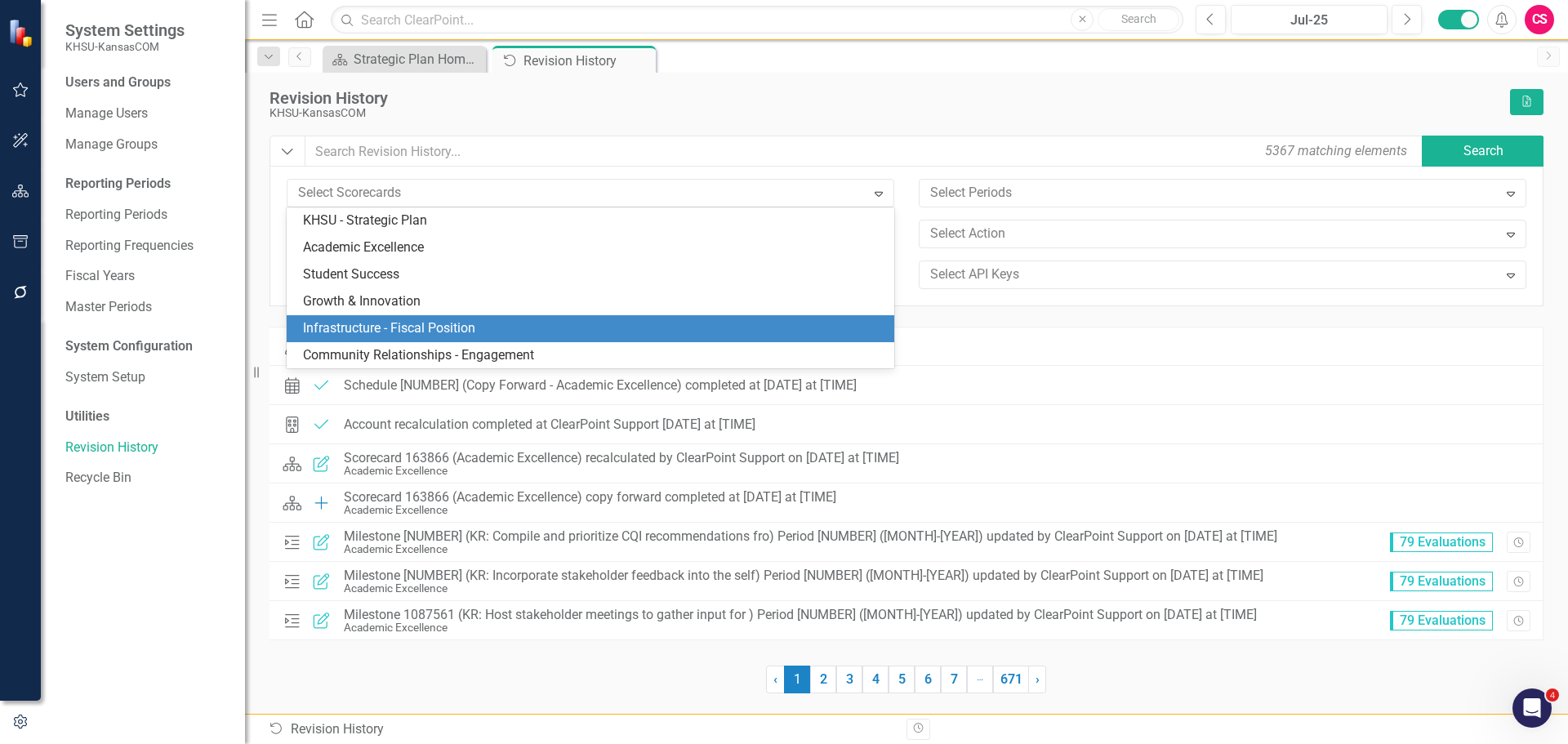 click on "Infrastructure - Fiscal Position" at bounding box center [594, 328] 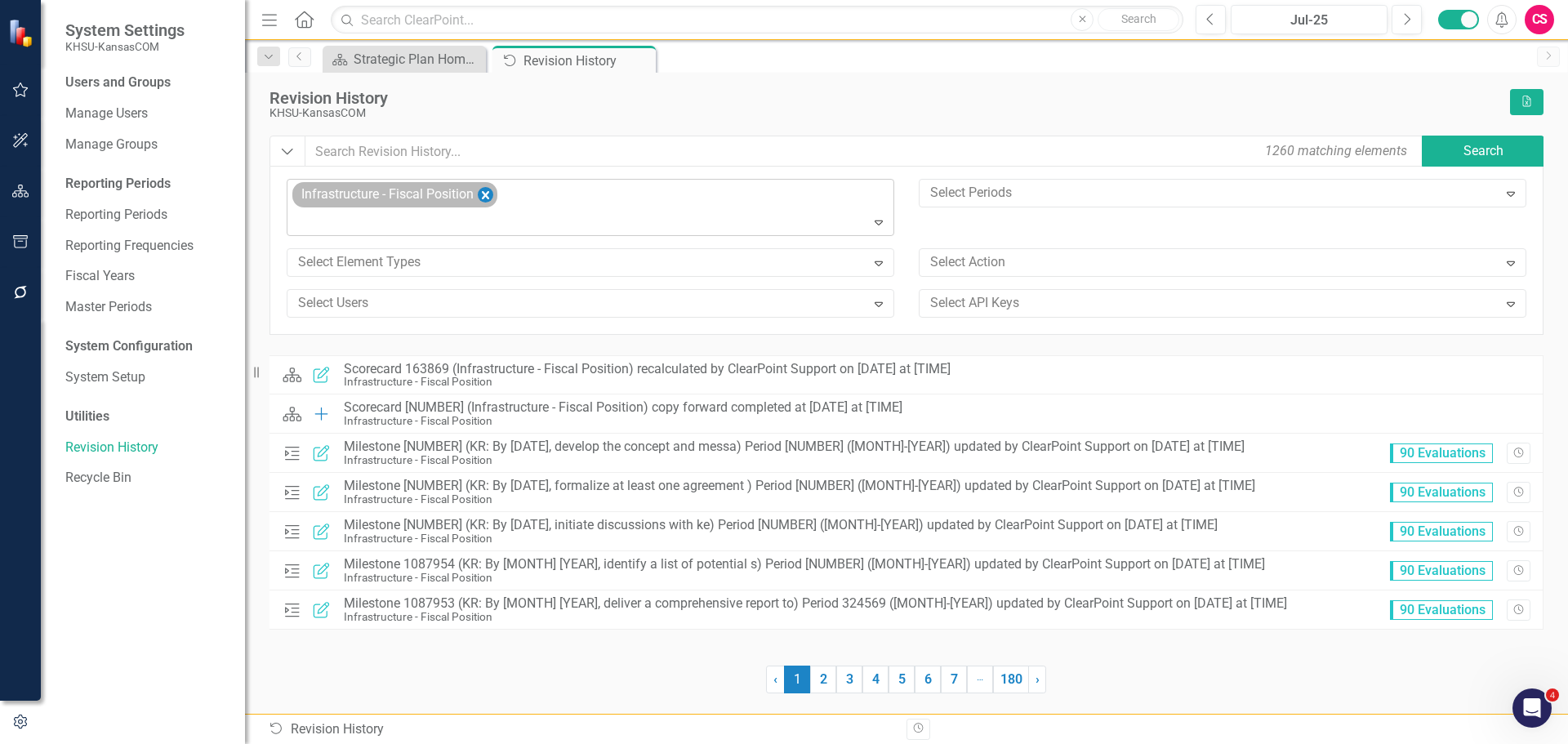 click 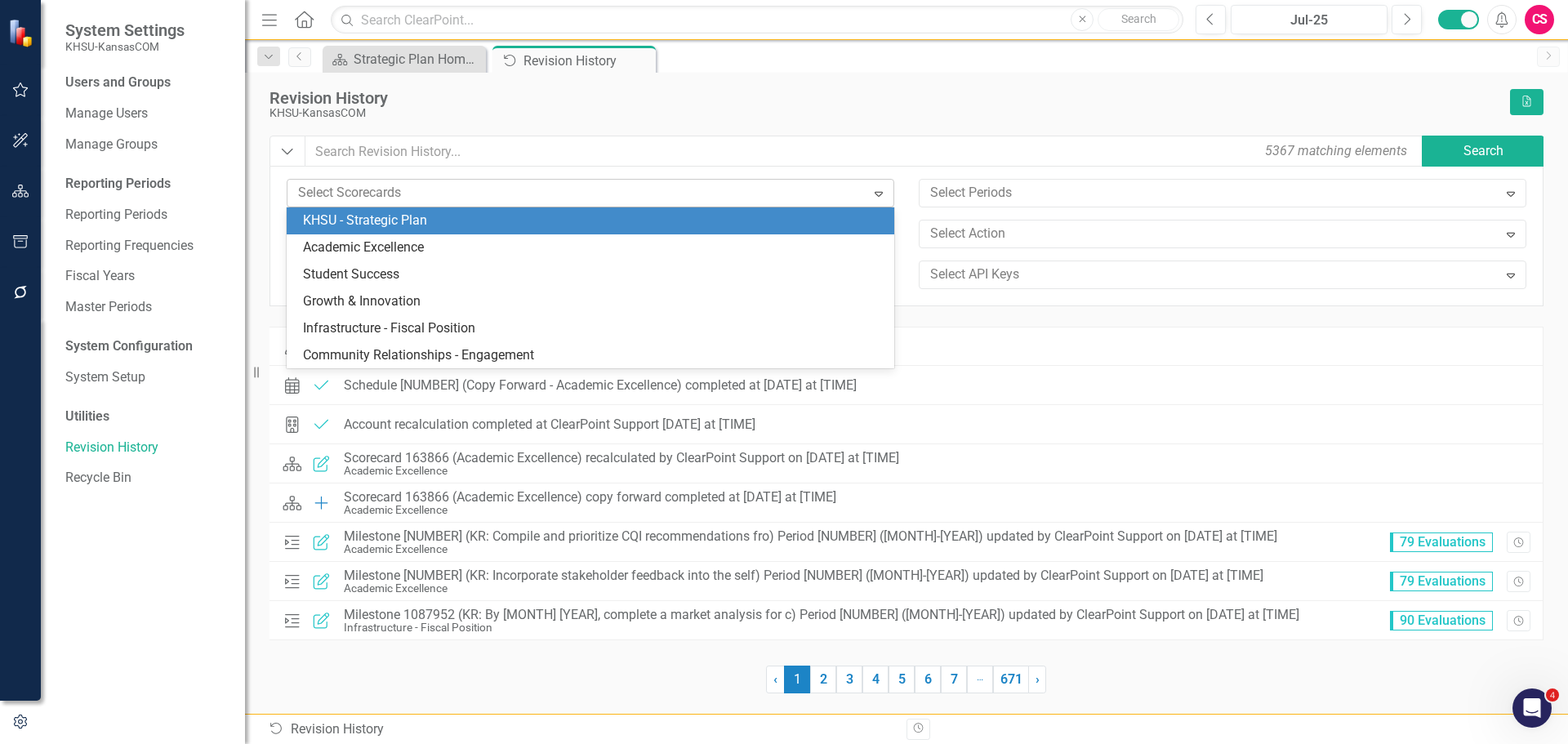 click at bounding box center [578, 193] 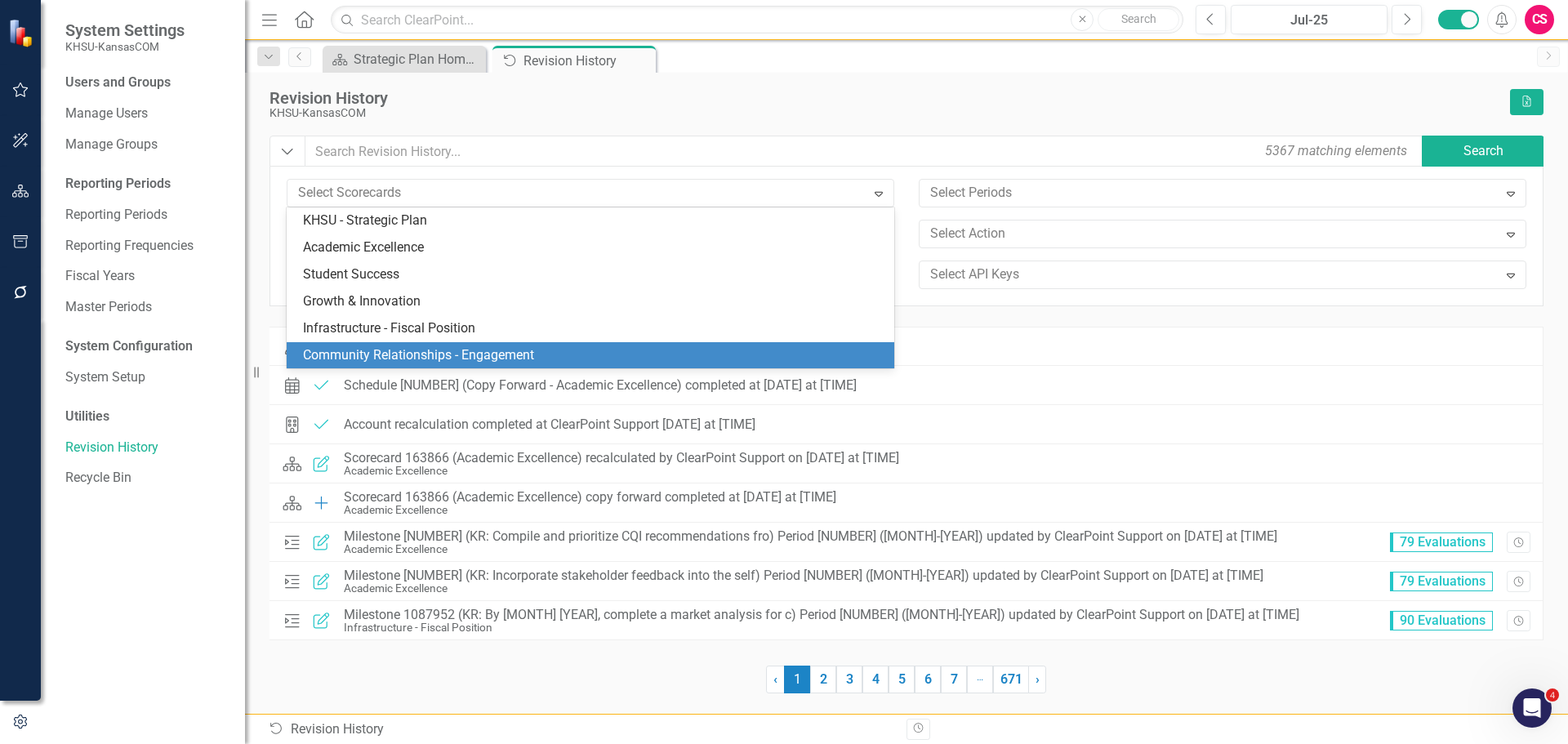 click on "Community Relationships - Engagement" at bounding box center [594, 355] 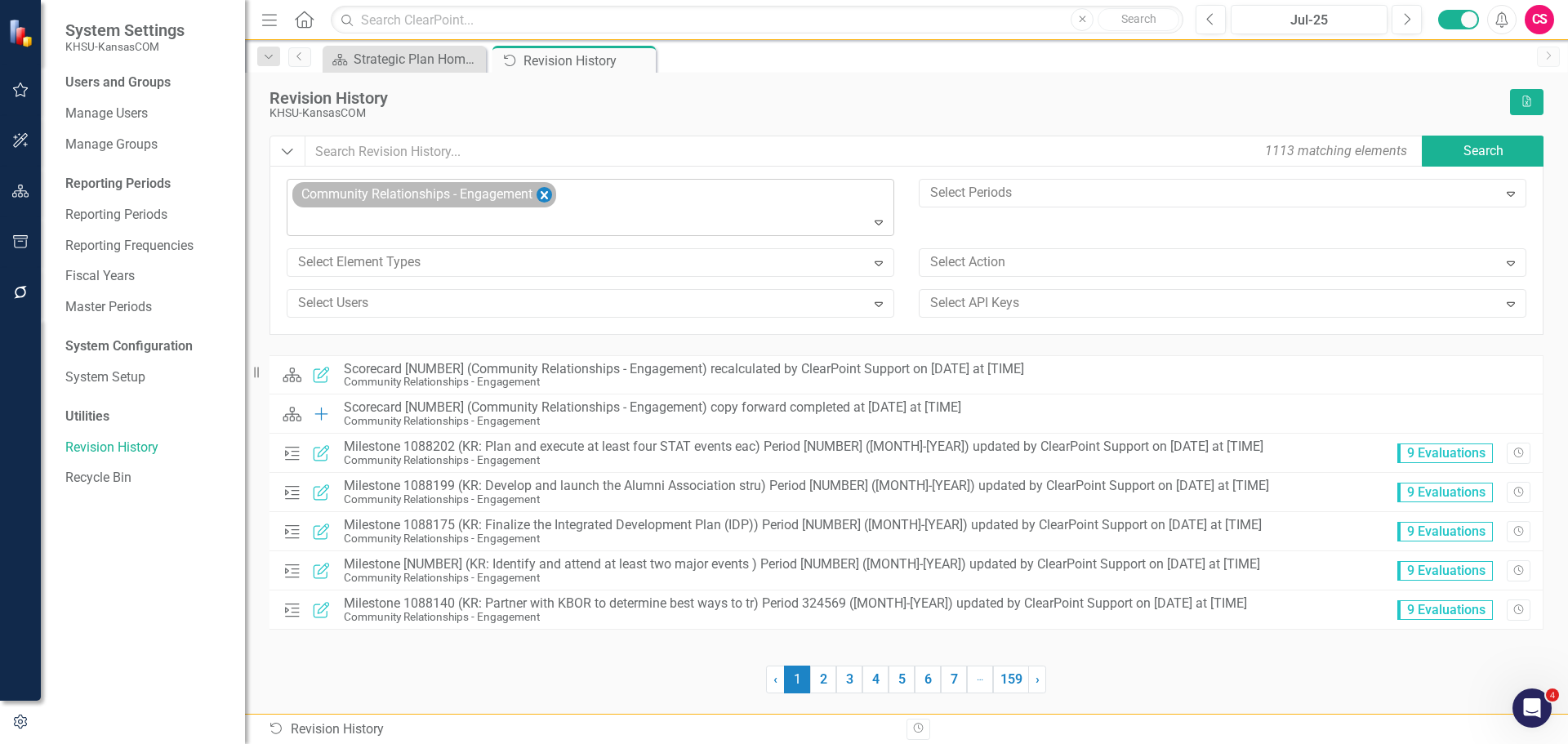 click 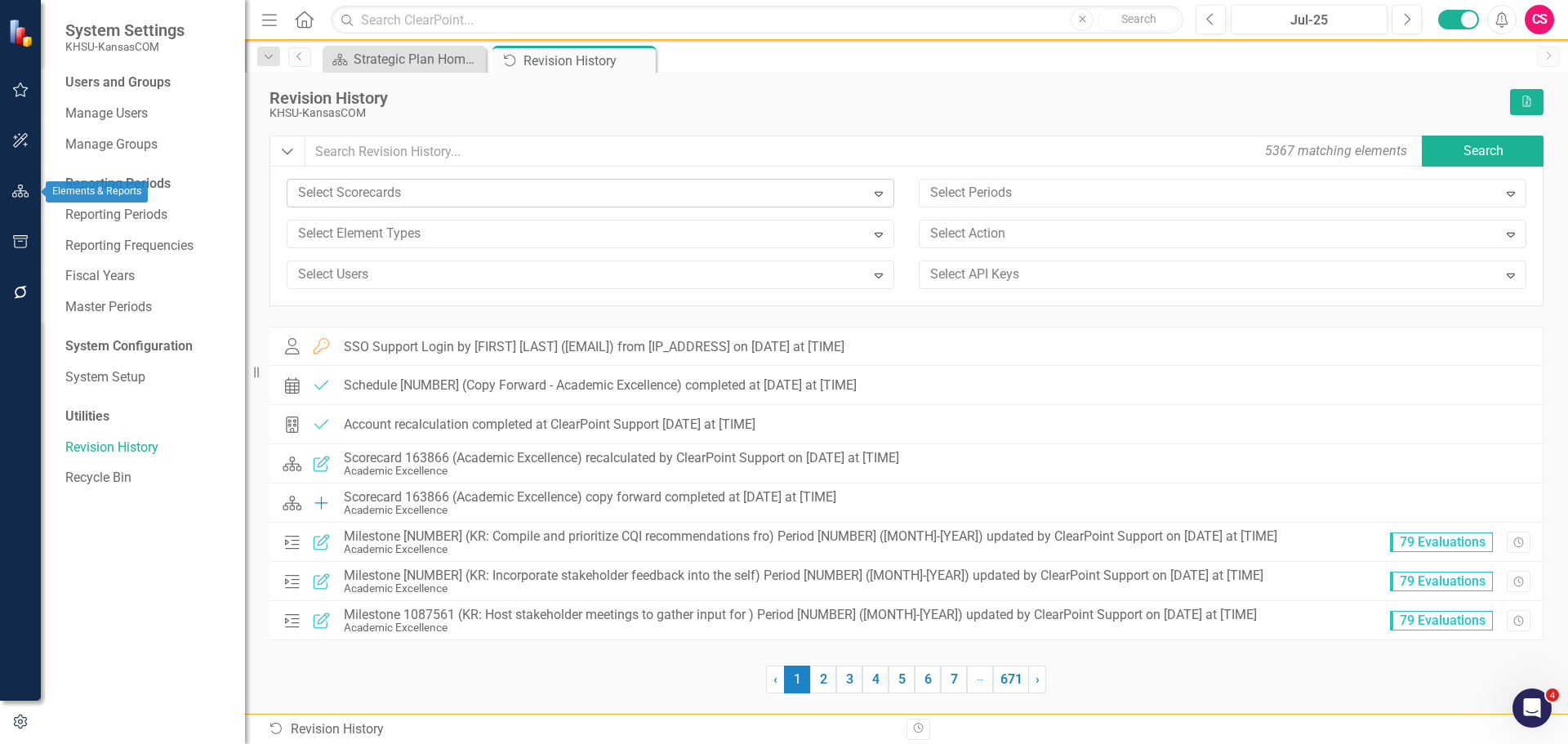 click 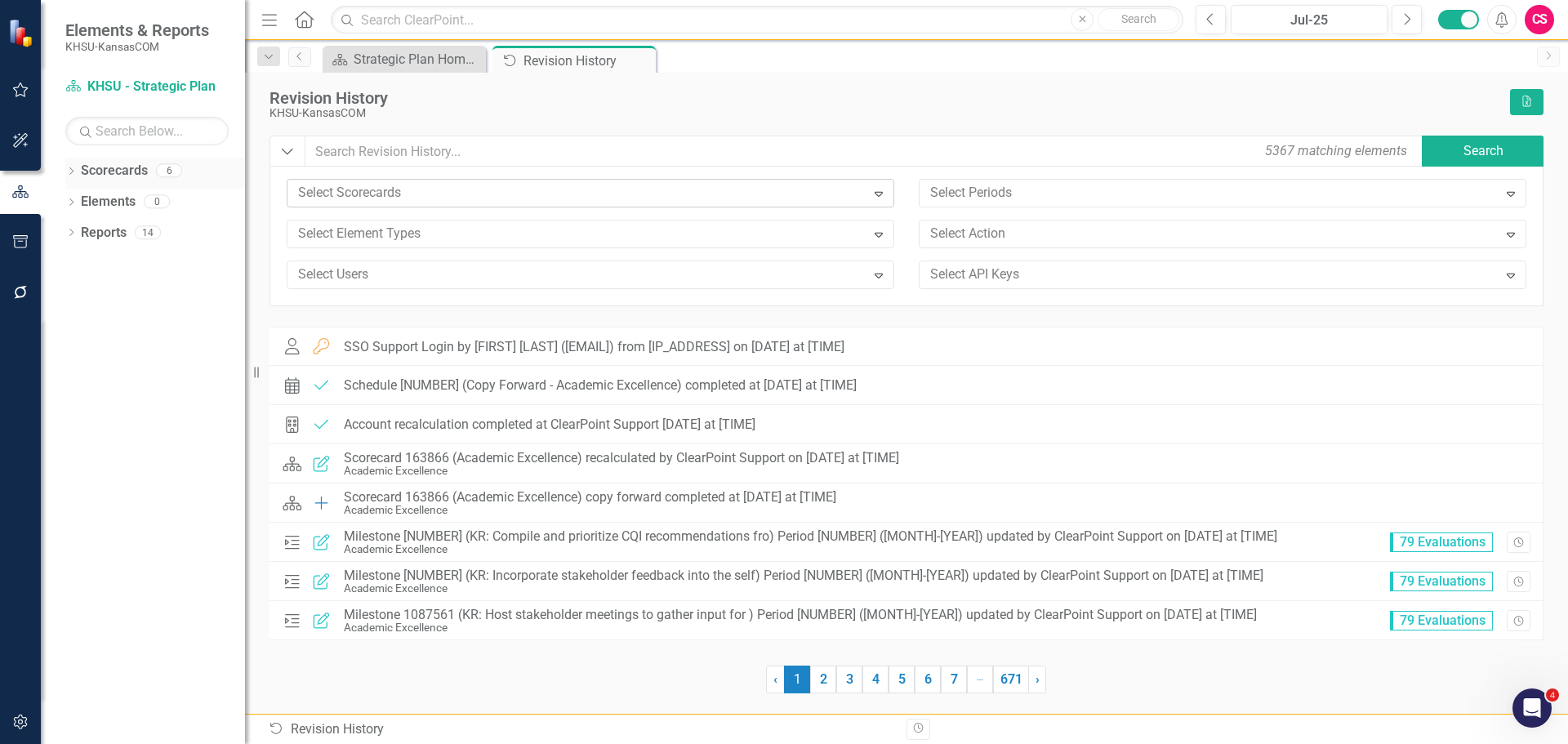 click on "Dropdown" 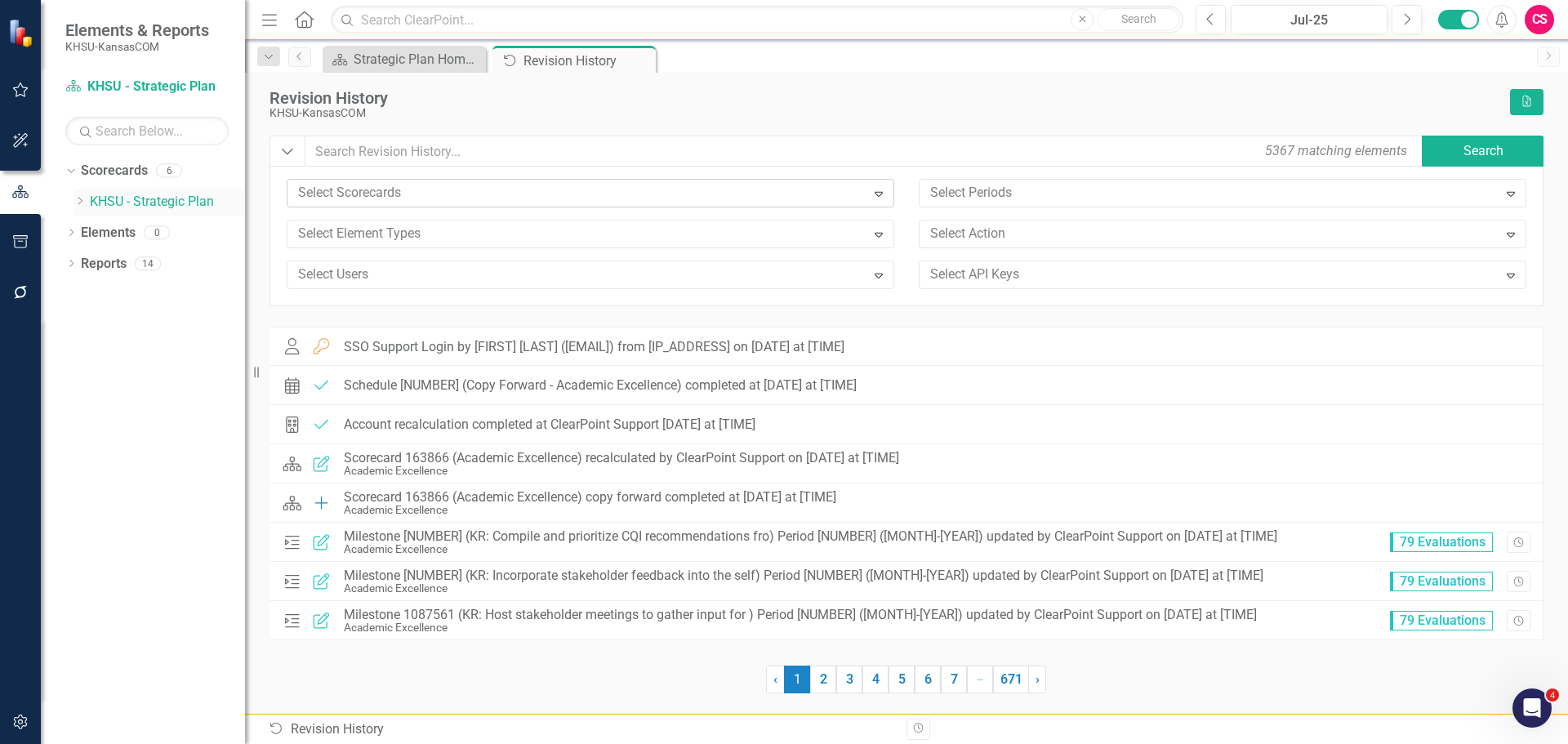 click on "KHSU - Strategic Plan" at bounding box center [167, 202] 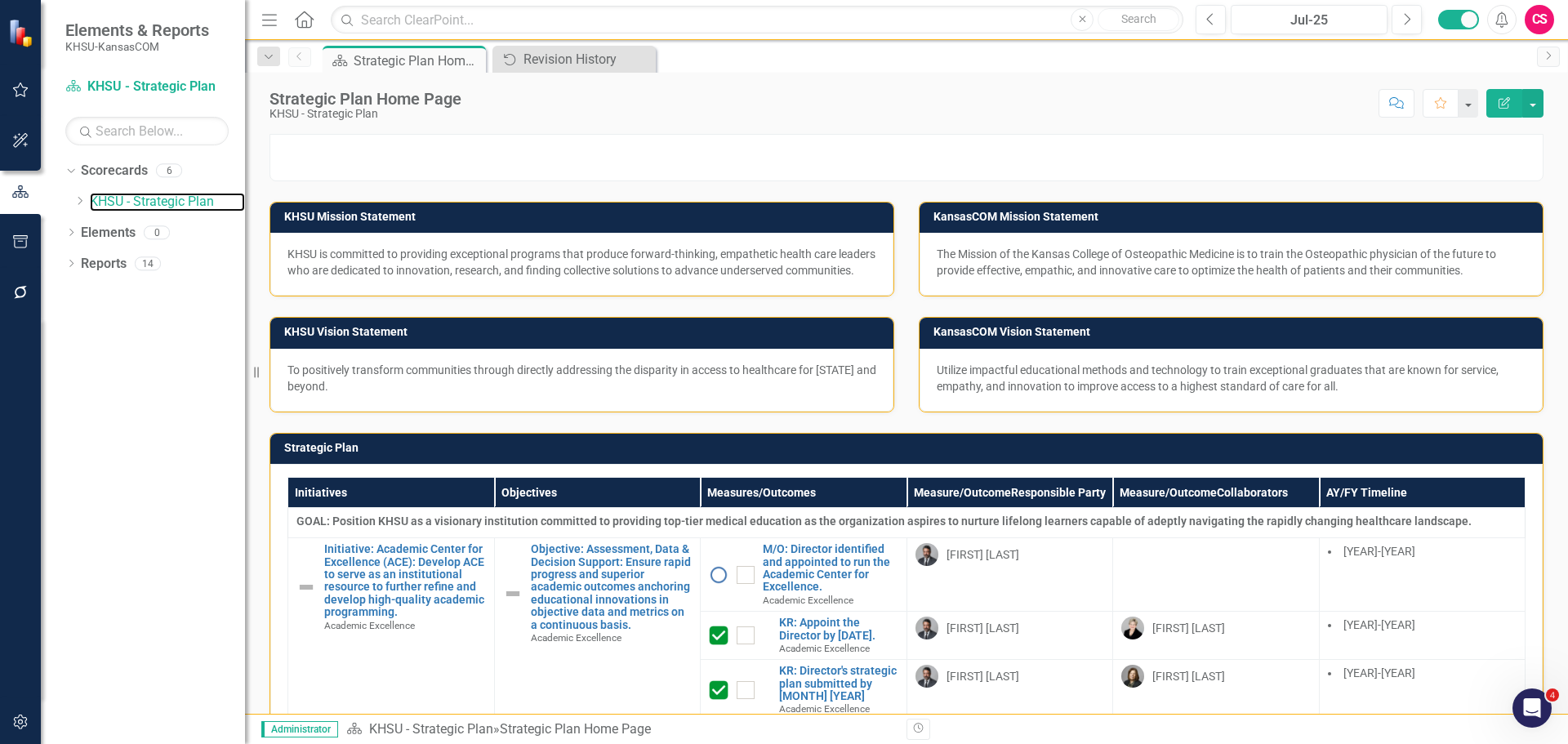 scroll, scrollTop: 490, scrollLeft: 0, axis: vertical 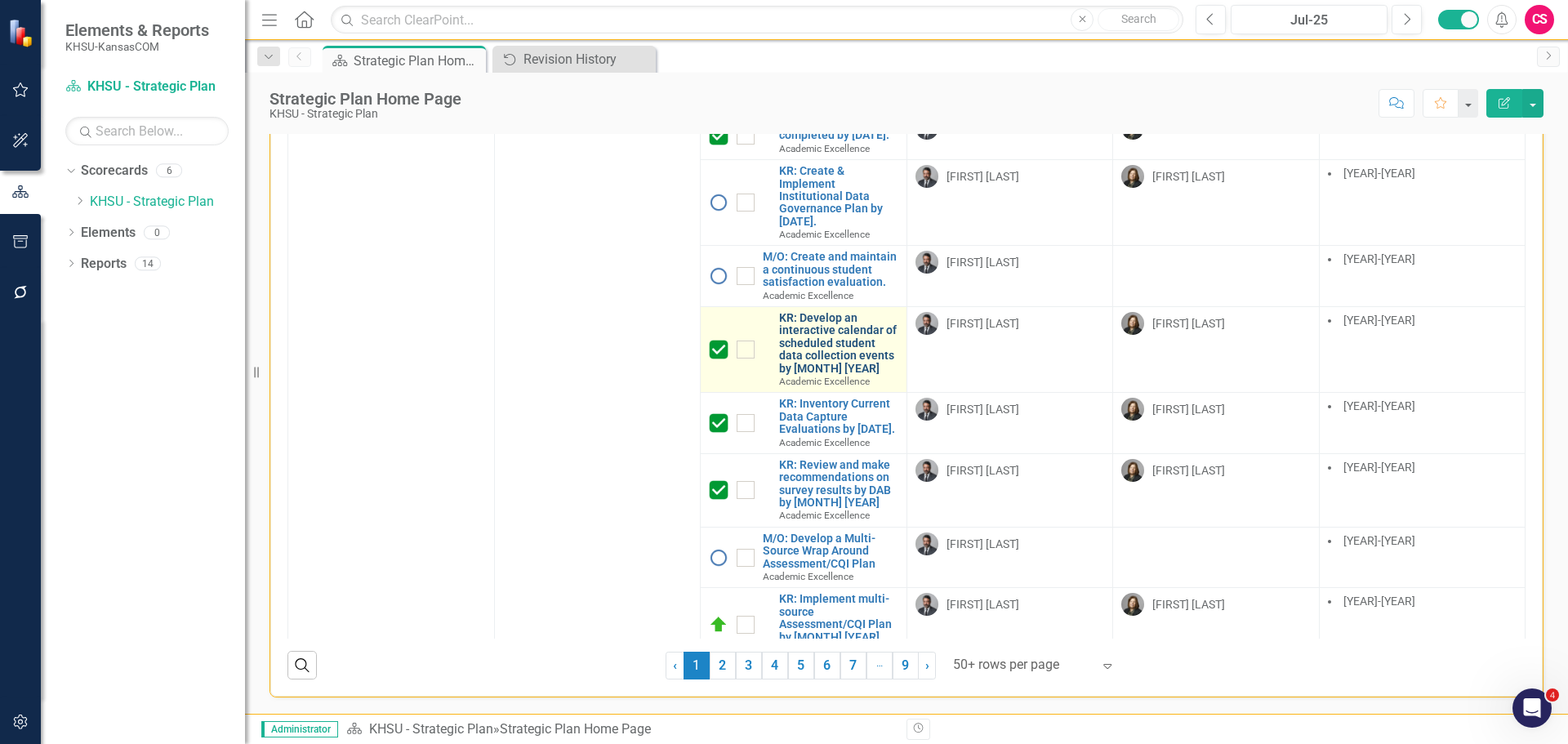 click on "KR: Develop an interactive calendar of scheduled student data collection events by [MONTH] [YEAR]" at bounding box center [839, 343] 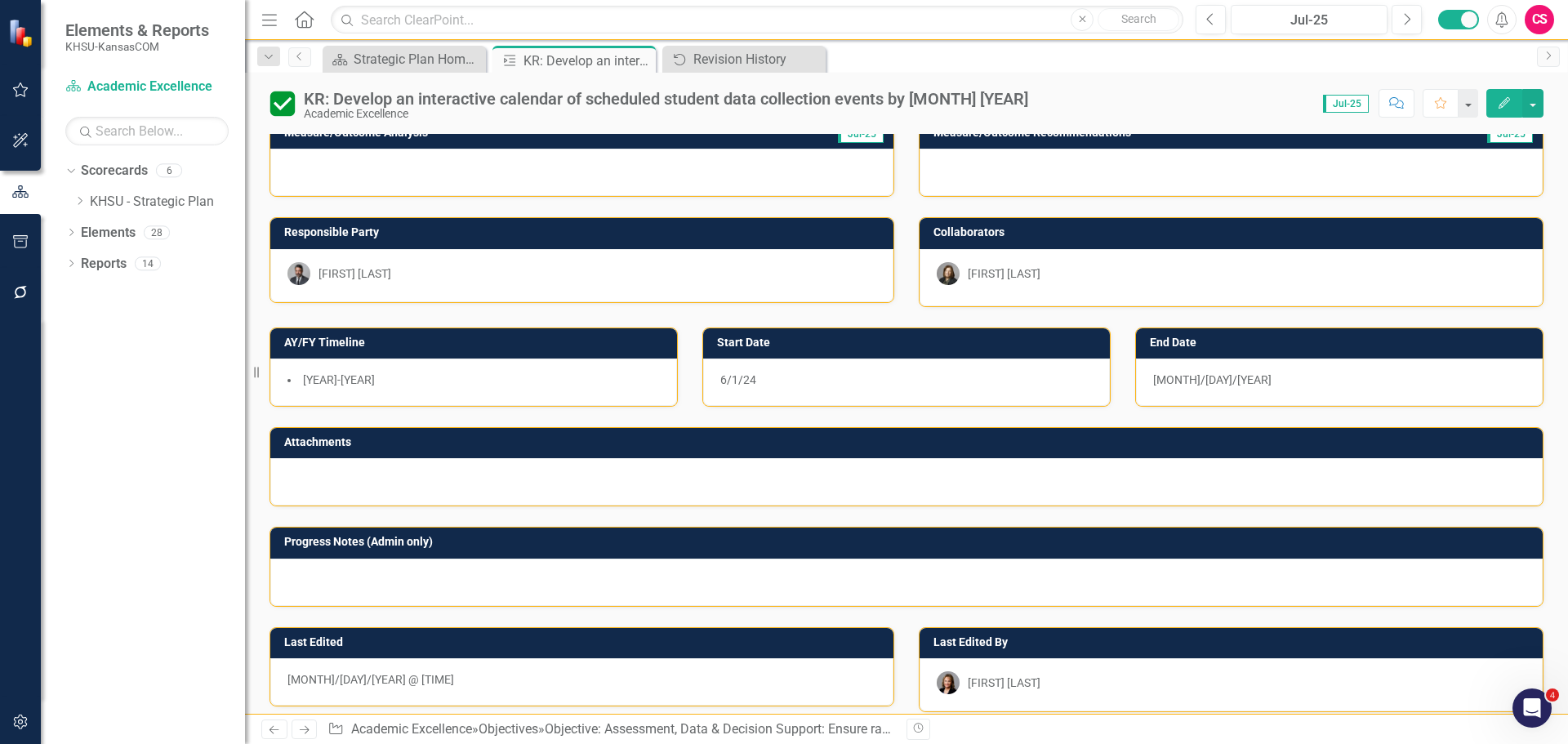 scroll, scrollTop: 258, scrollLeft: 0, axis: vertical 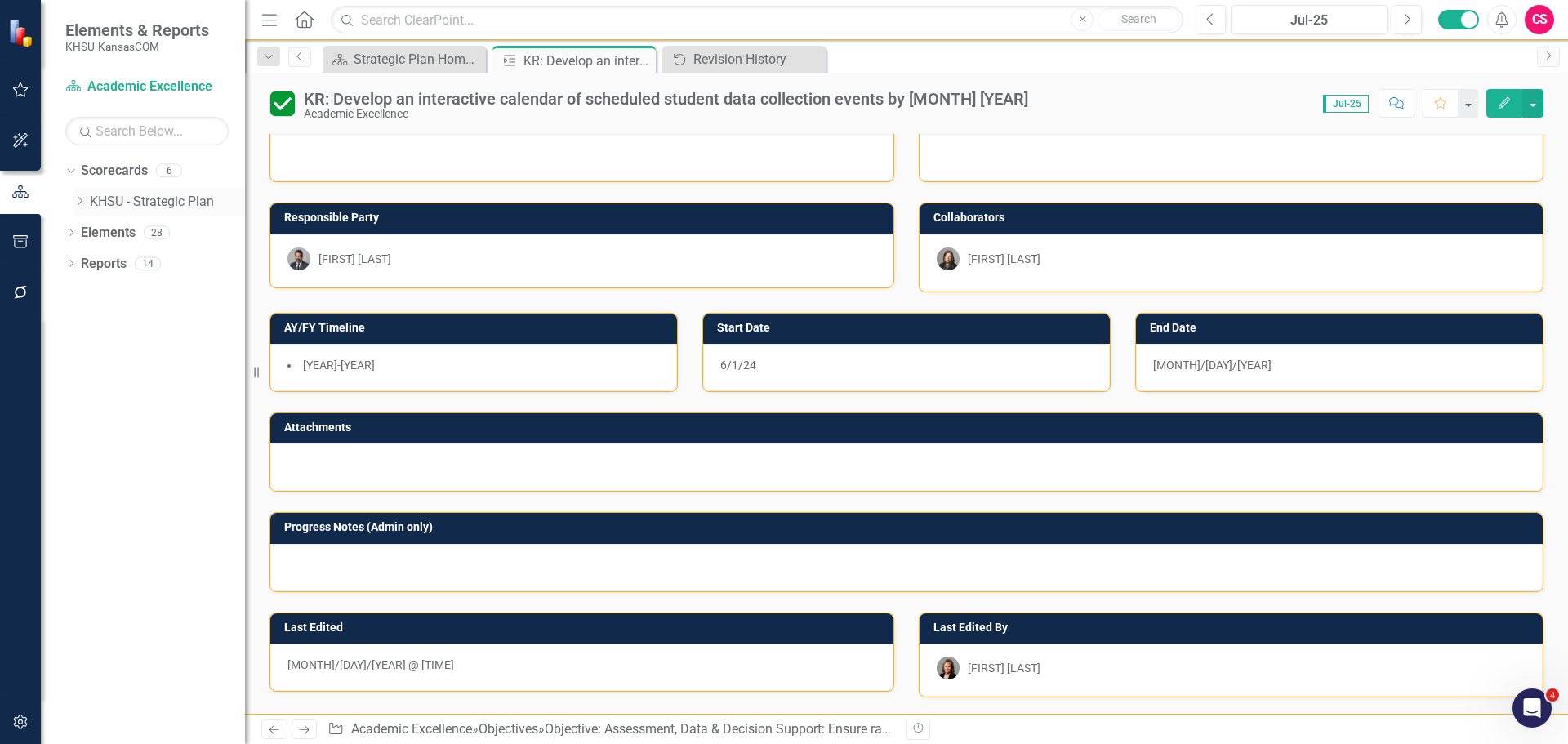 click on "Dropdown" 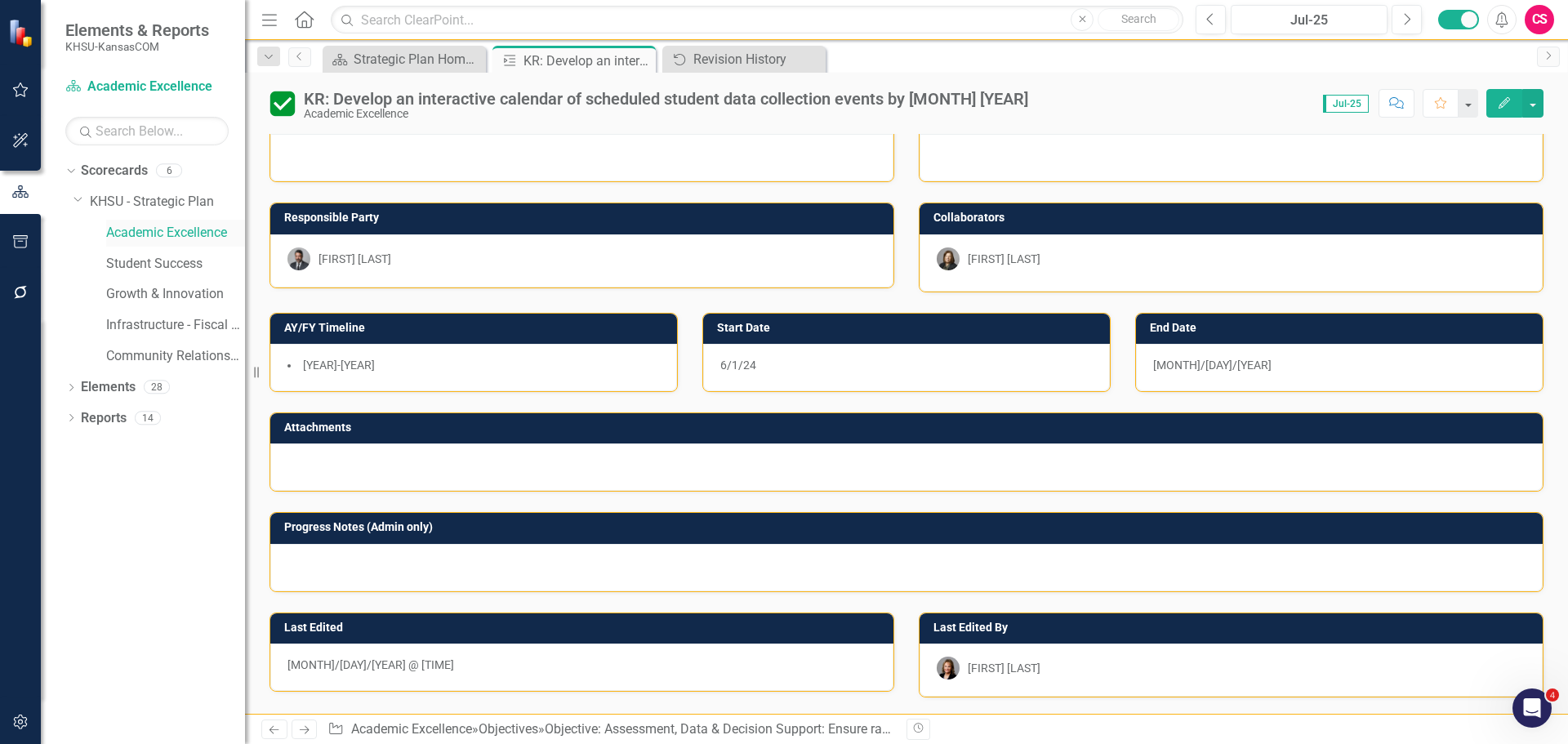 click on "Academic Excellence" at bounding box center (176, 233) 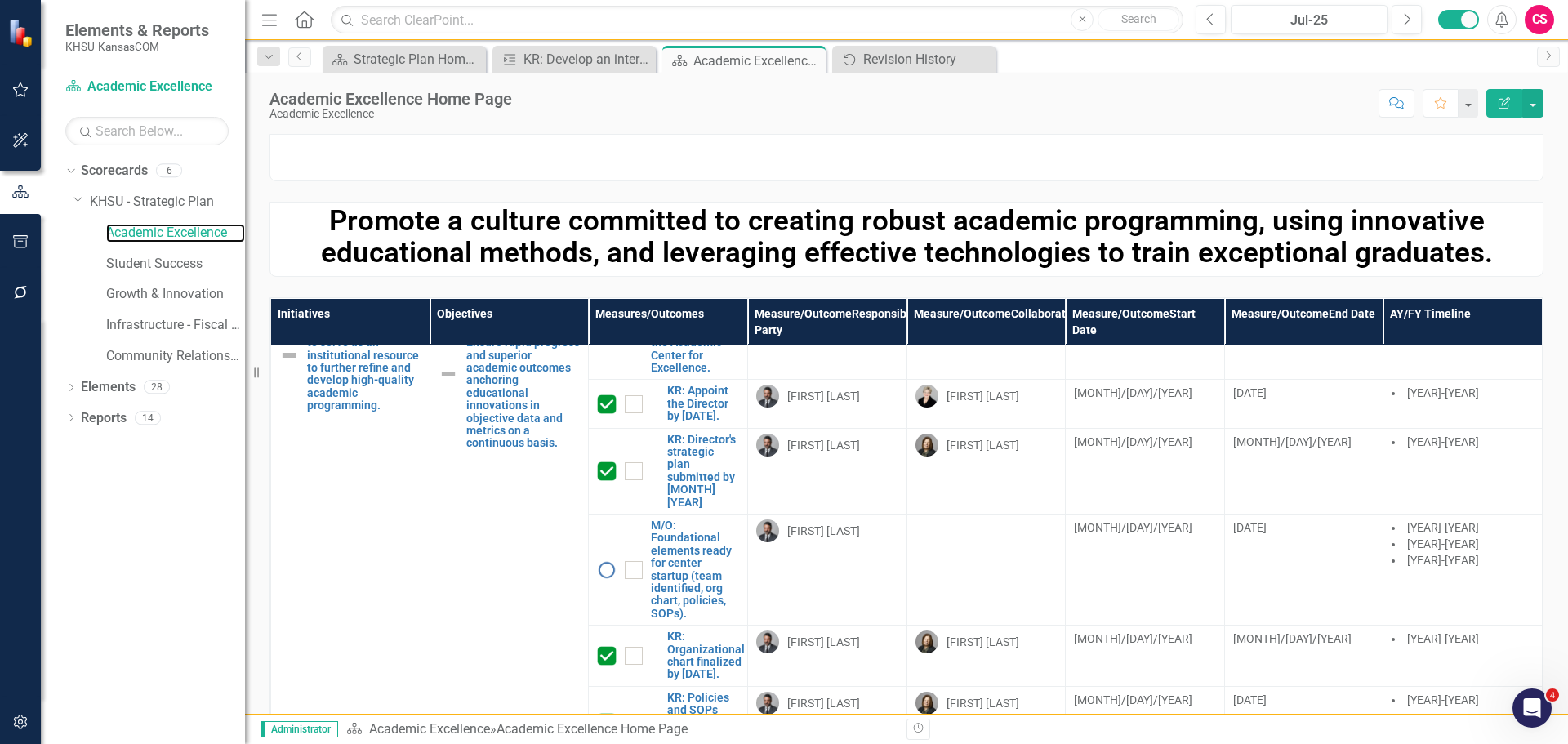scroll, scrollTop: 0, scrollLeft: 0, axis: both 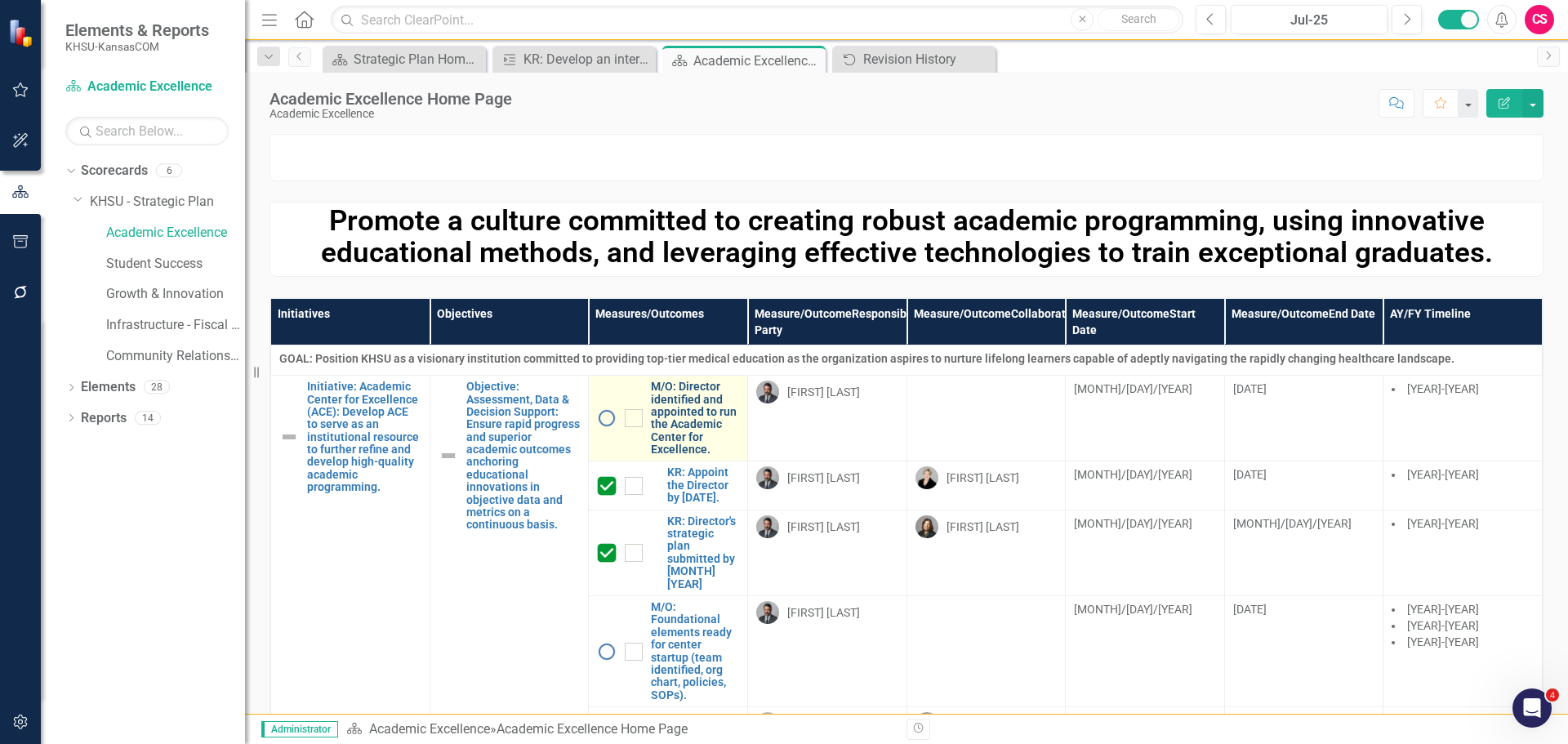 click on "M/O: Director identified and appointed to run the Academic Center for Excellence." at bounding box center [695, 418] 